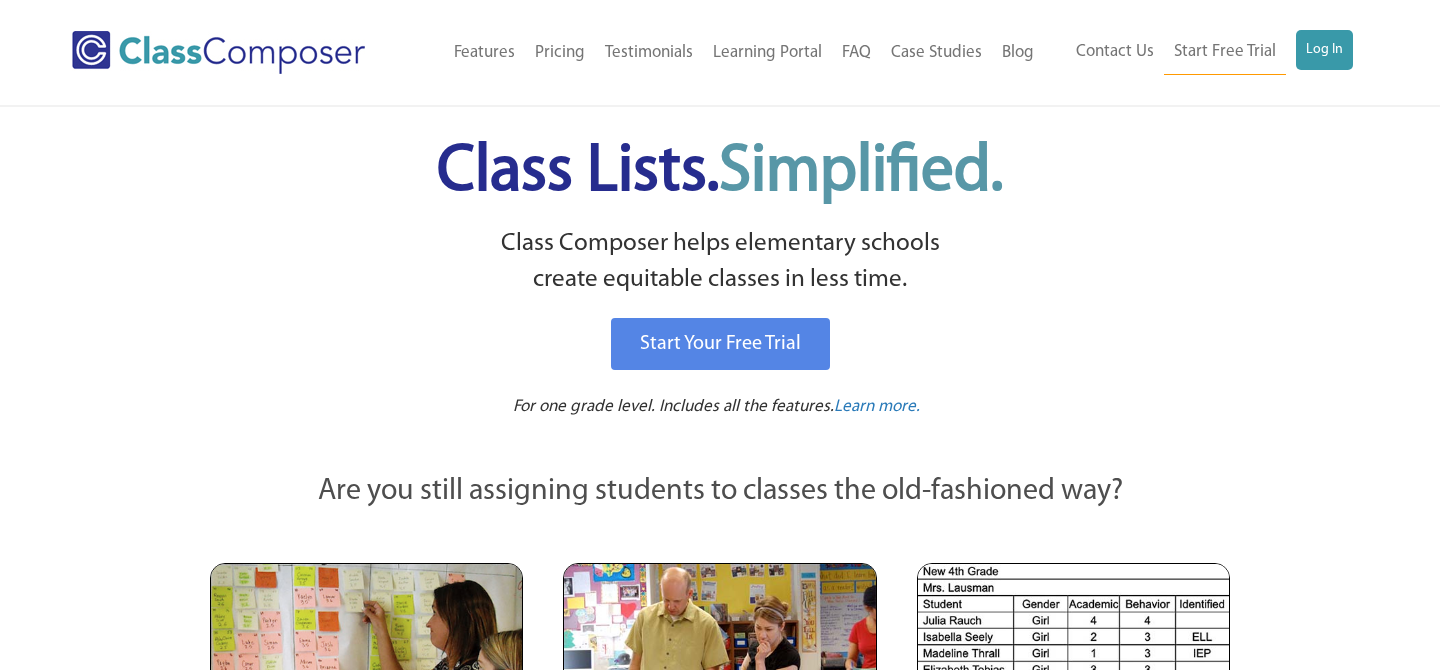 scroll, scrollTop: 0, scrollLeft: 0, axis: both 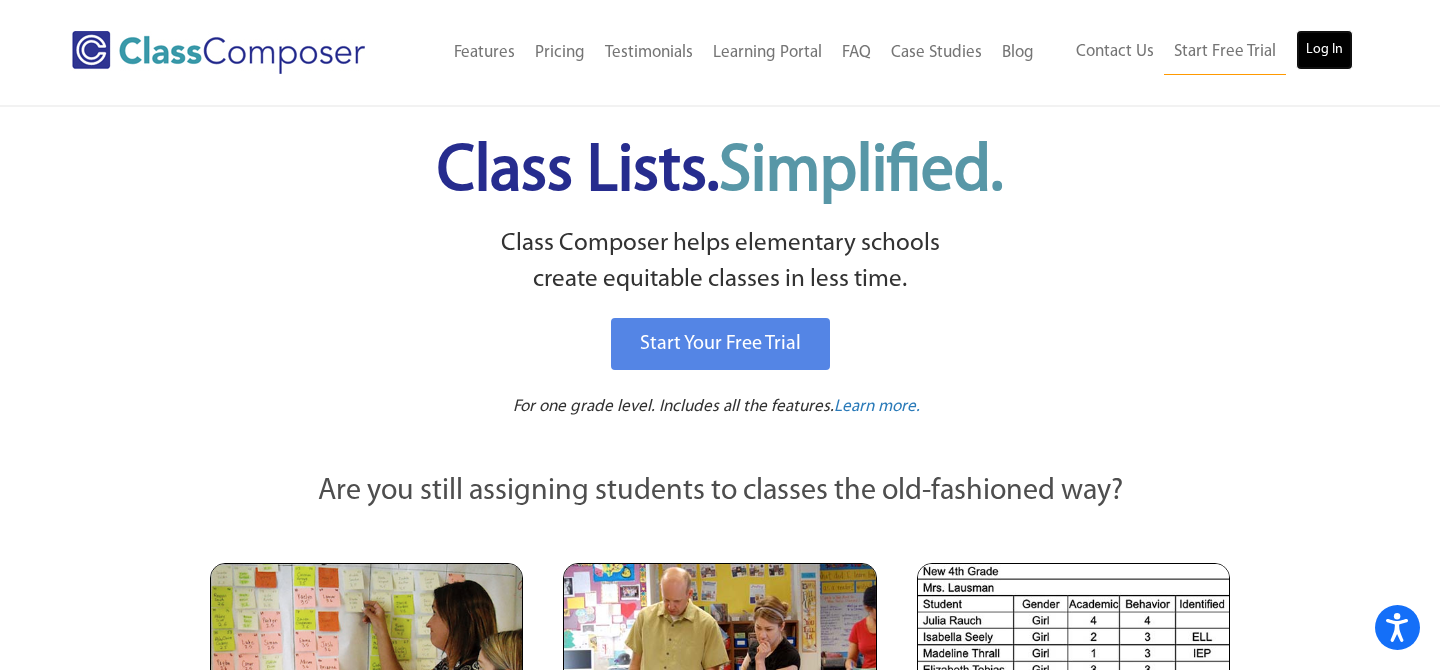 click on "Log In" at bounding box center [1324, 50] 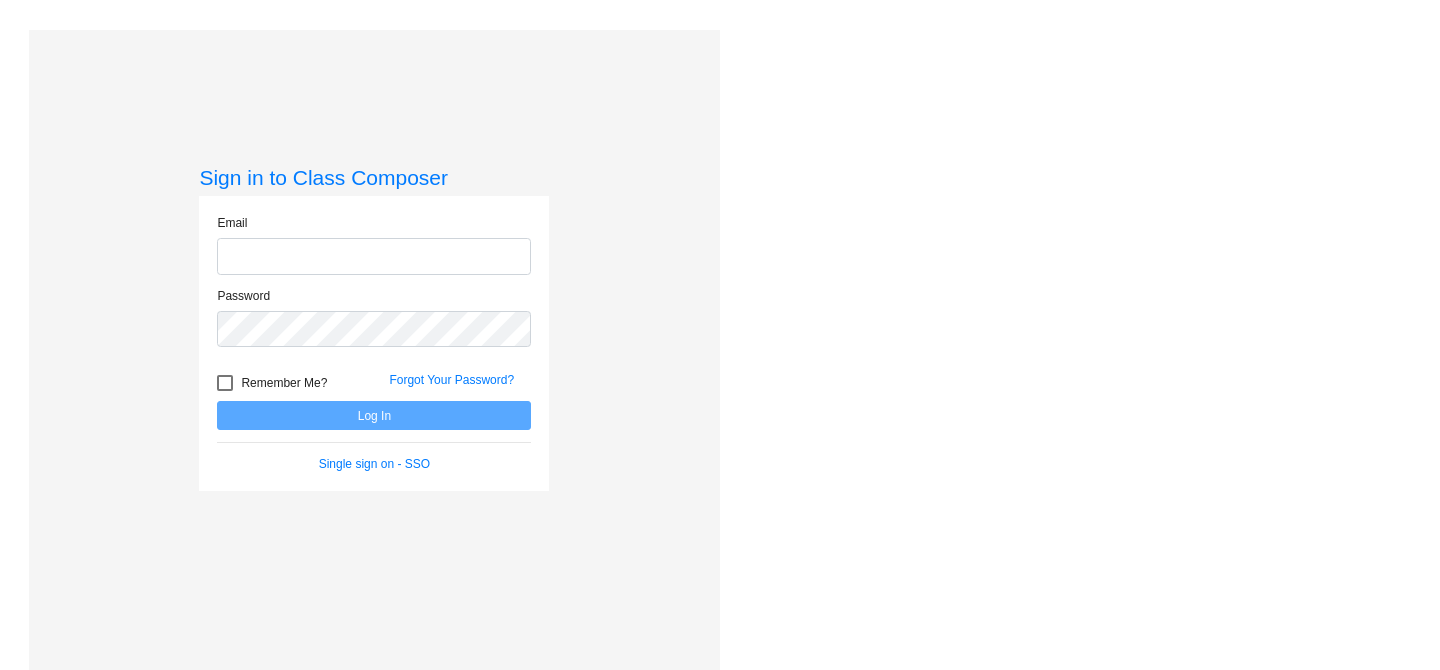 scroll, scrollTop: 0, scrollLeft: 0, axis: both 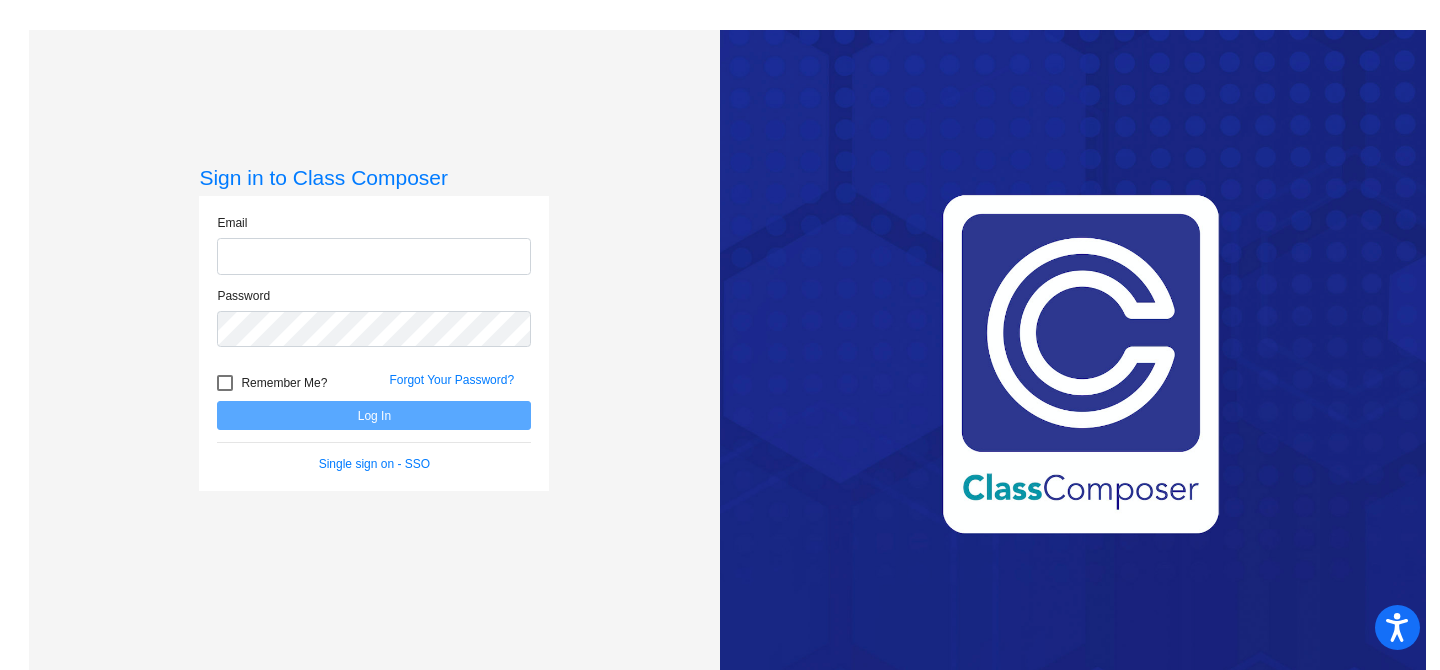 type on "[EMAIL]" 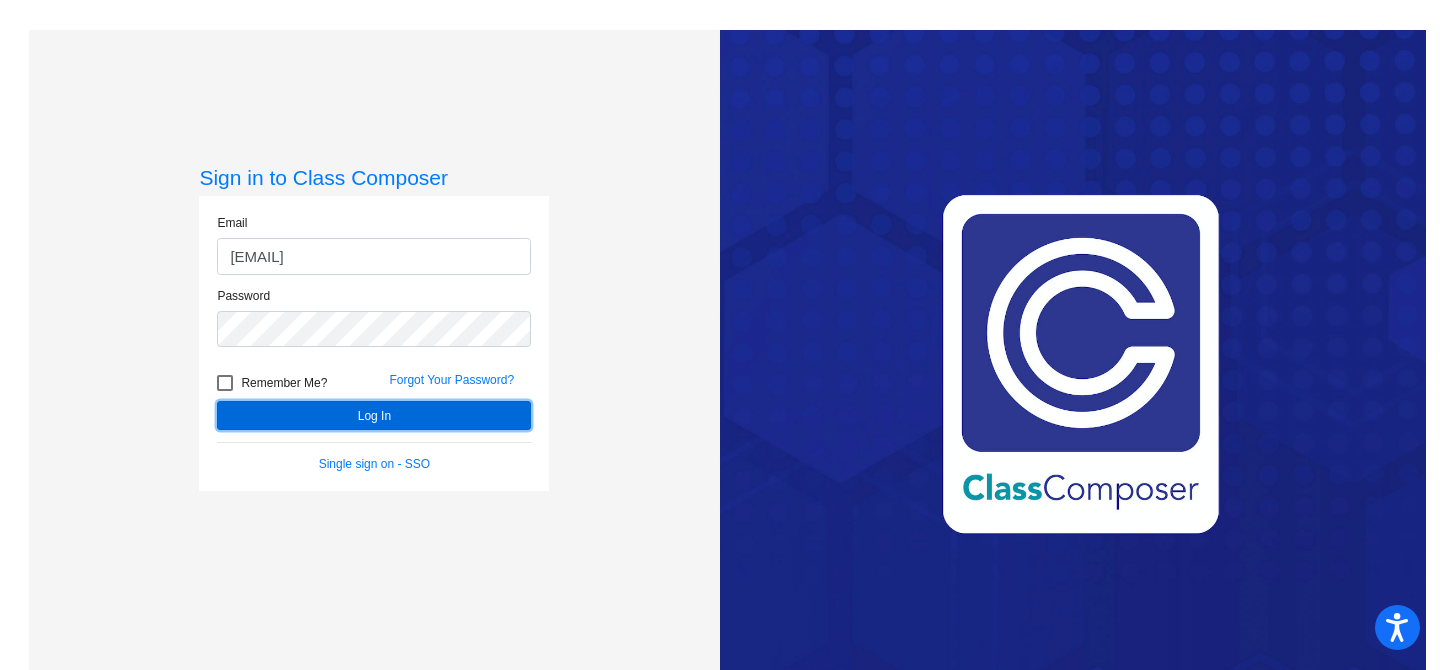 click on "Log In" 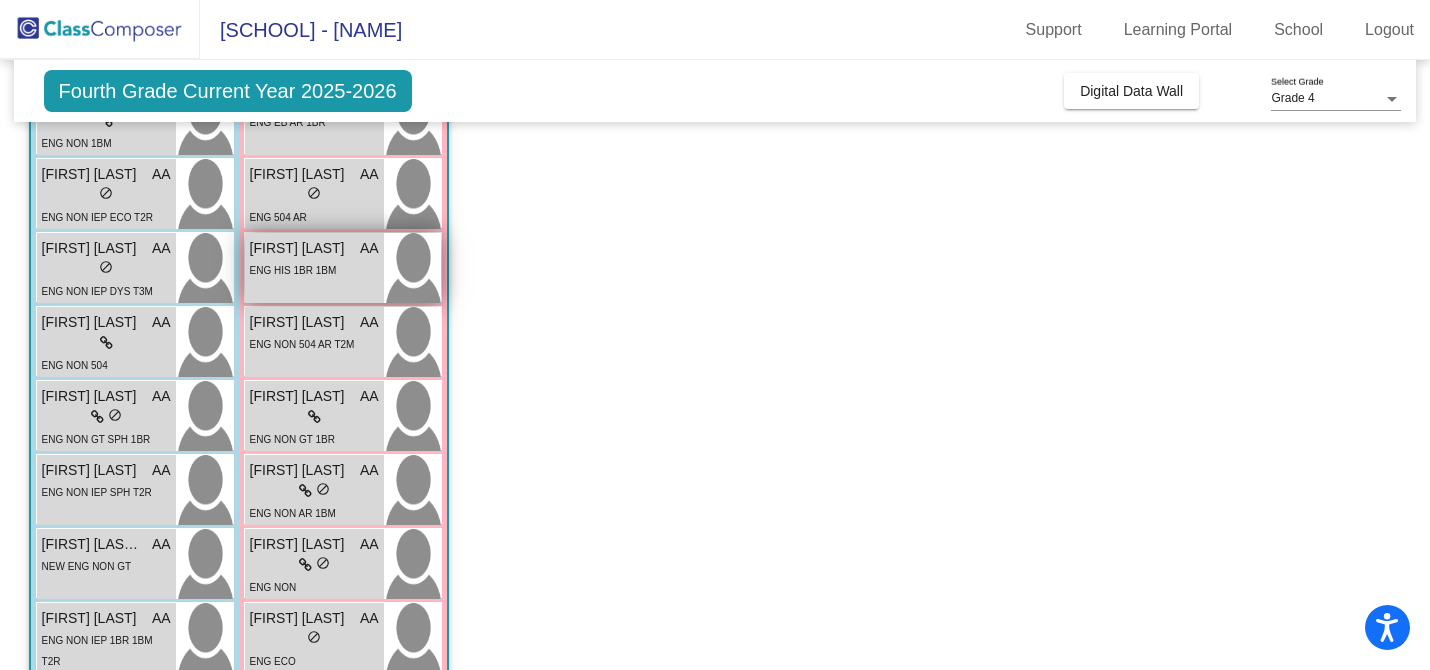 scroll, scrollTop: 239, scrollLeft: 0, axis: vertical 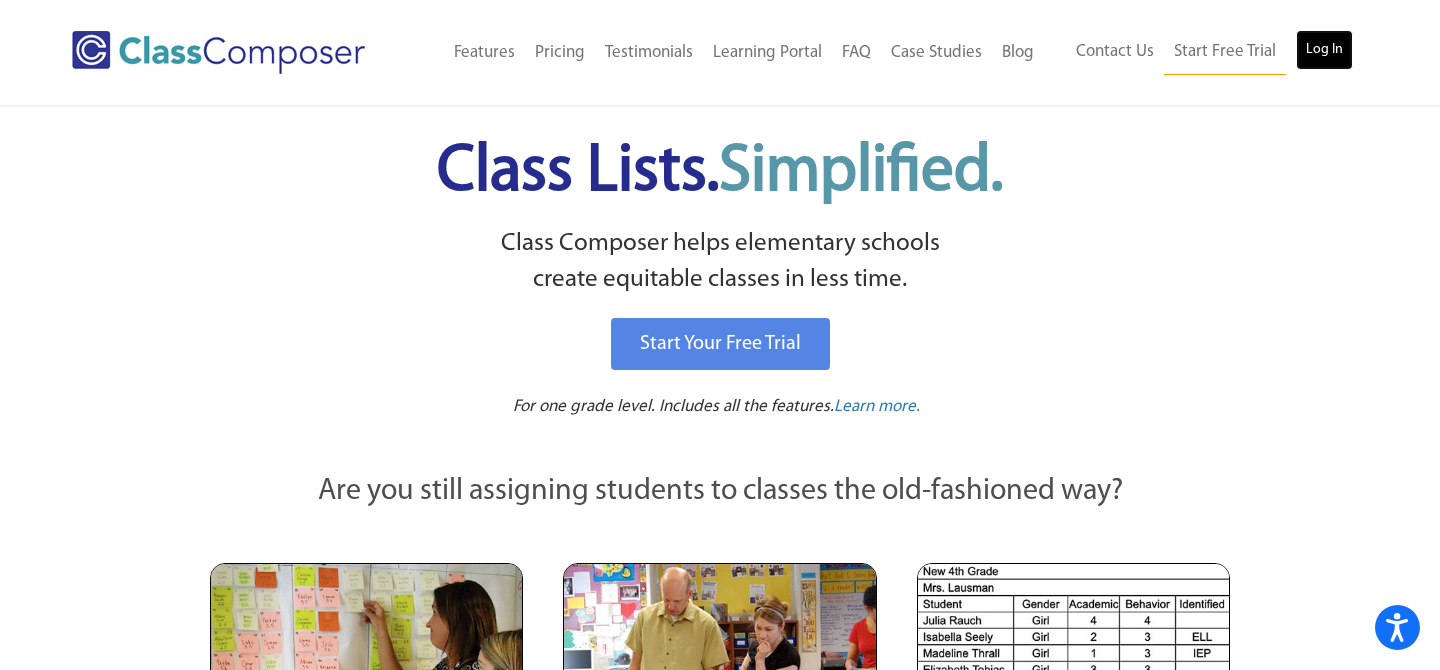 click on "Log In" at bounding box center [1324, 50] 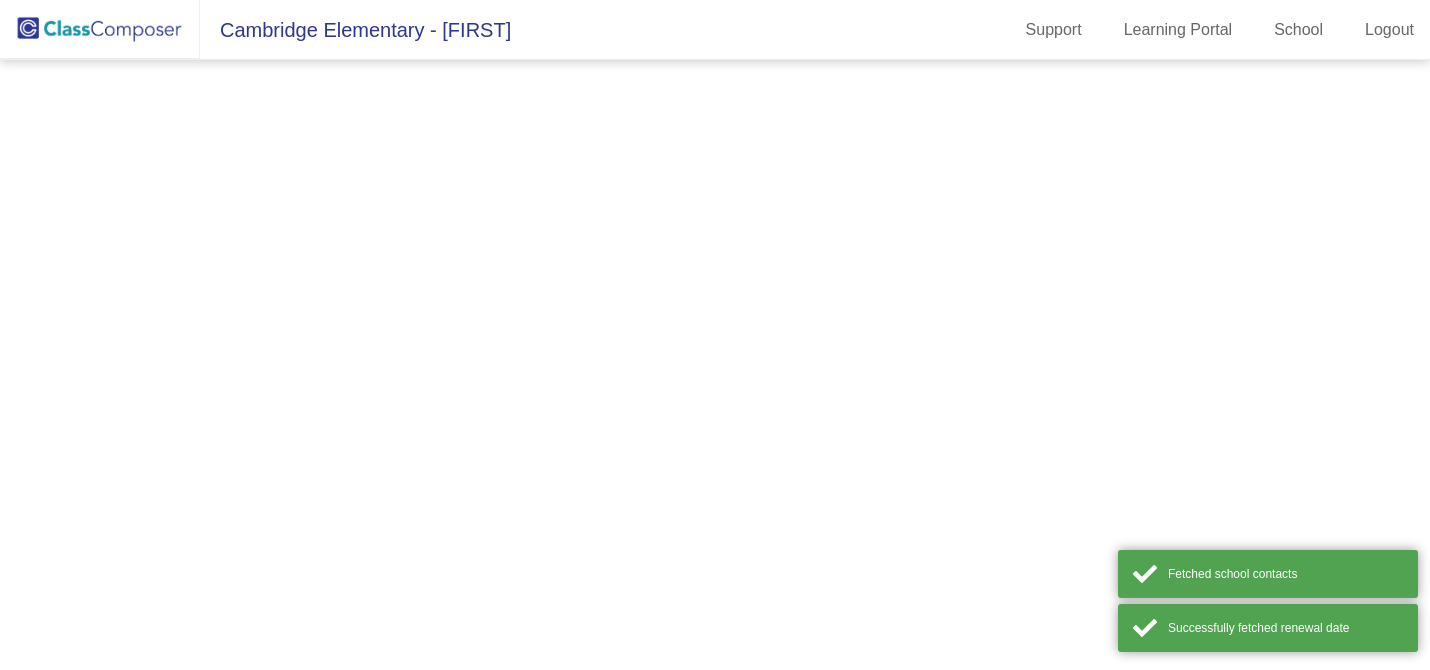 scroll, scrollTop: 0, scrollLeft: 0, axis: both 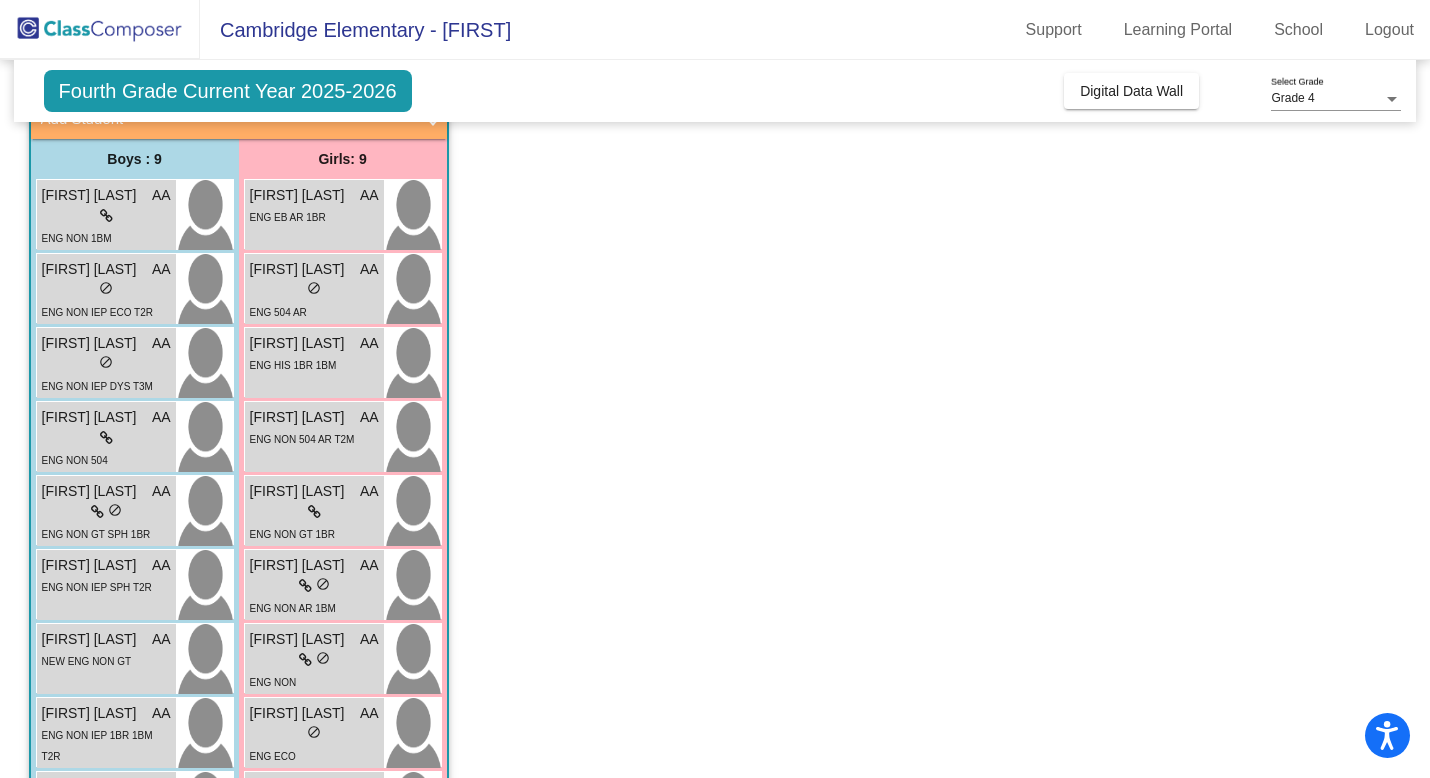 click on "Fourth Grade Current Year 2025-2026" 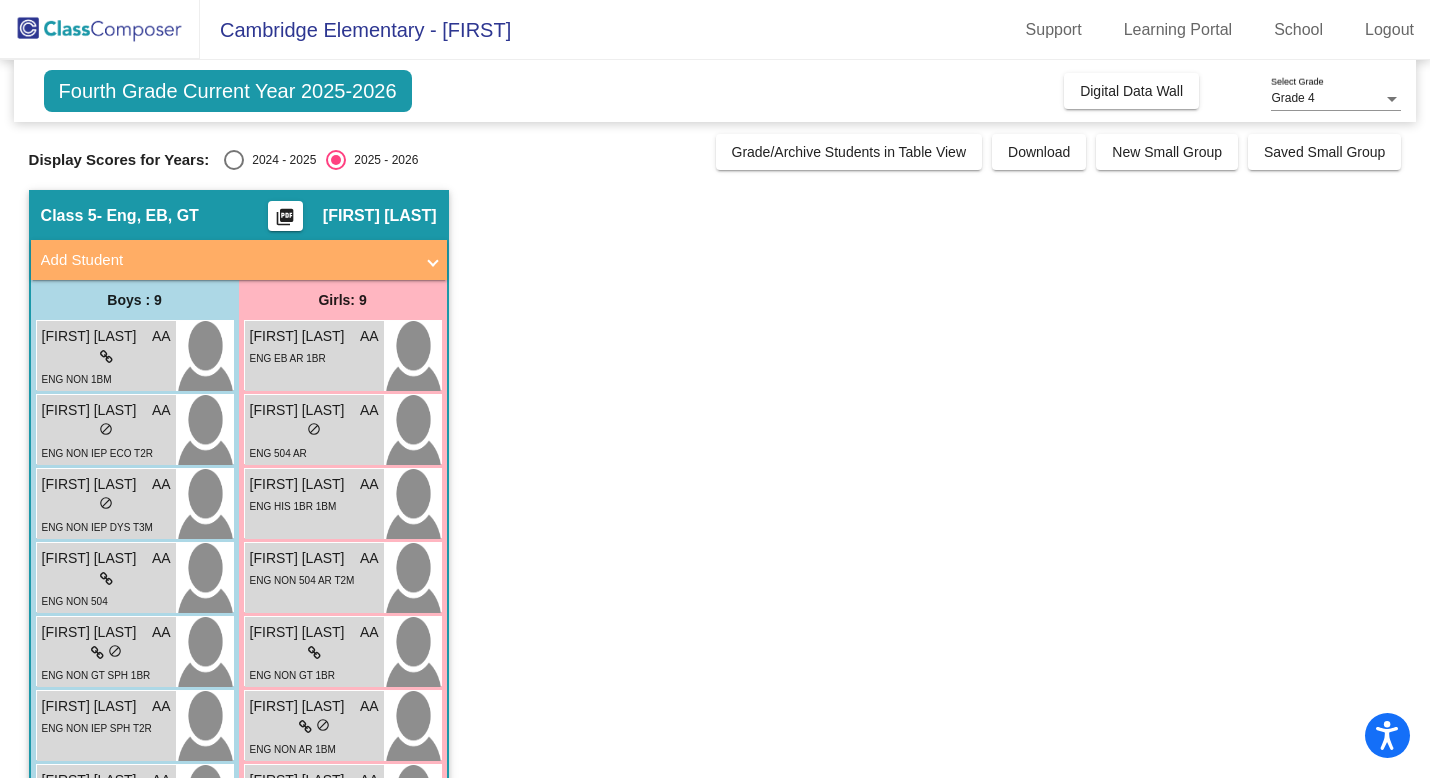 scroll, scrollTop: 3, scrollLeft: 0, axis: vertical 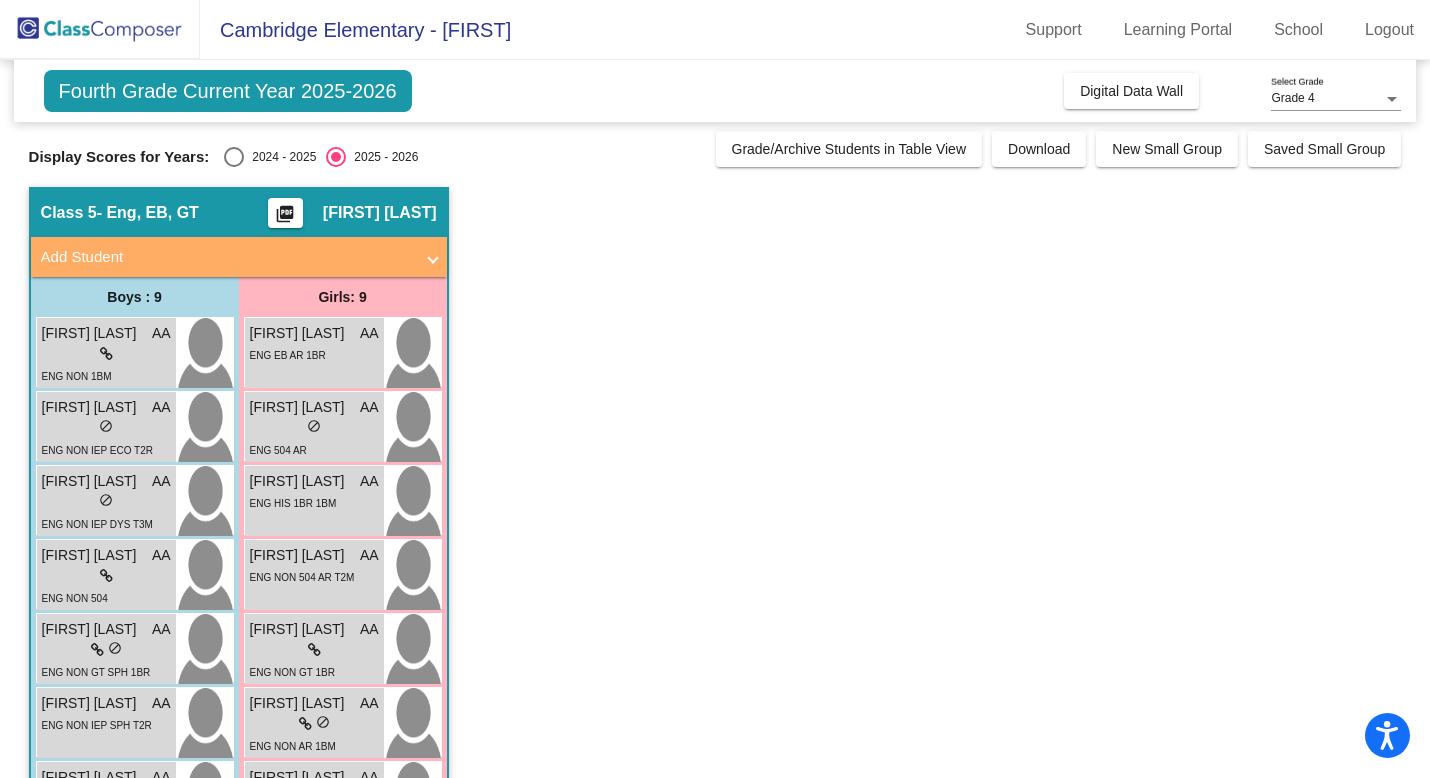 click at bounding box center (234, 157) 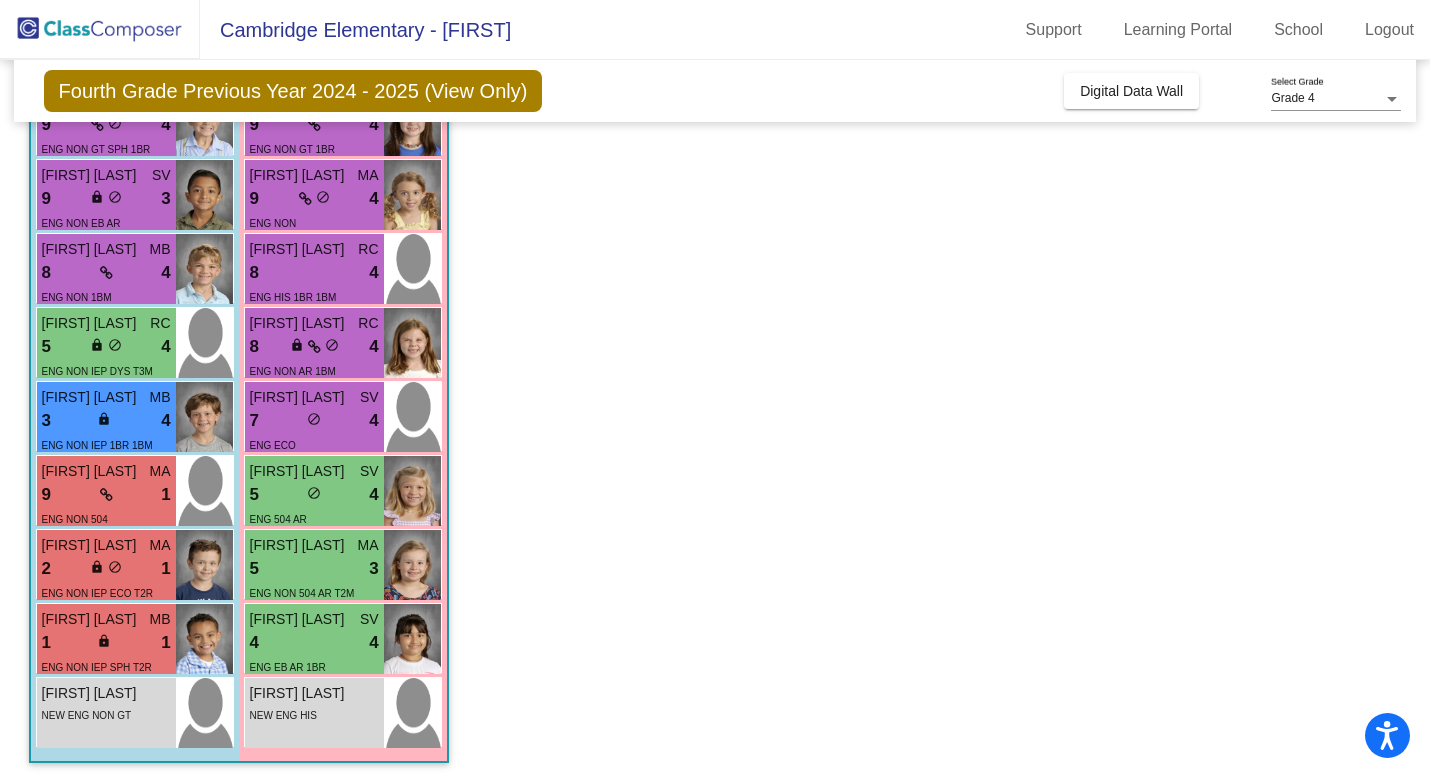 scroll, scrollTop: 240, scrollLeft: 0, axis: vertical 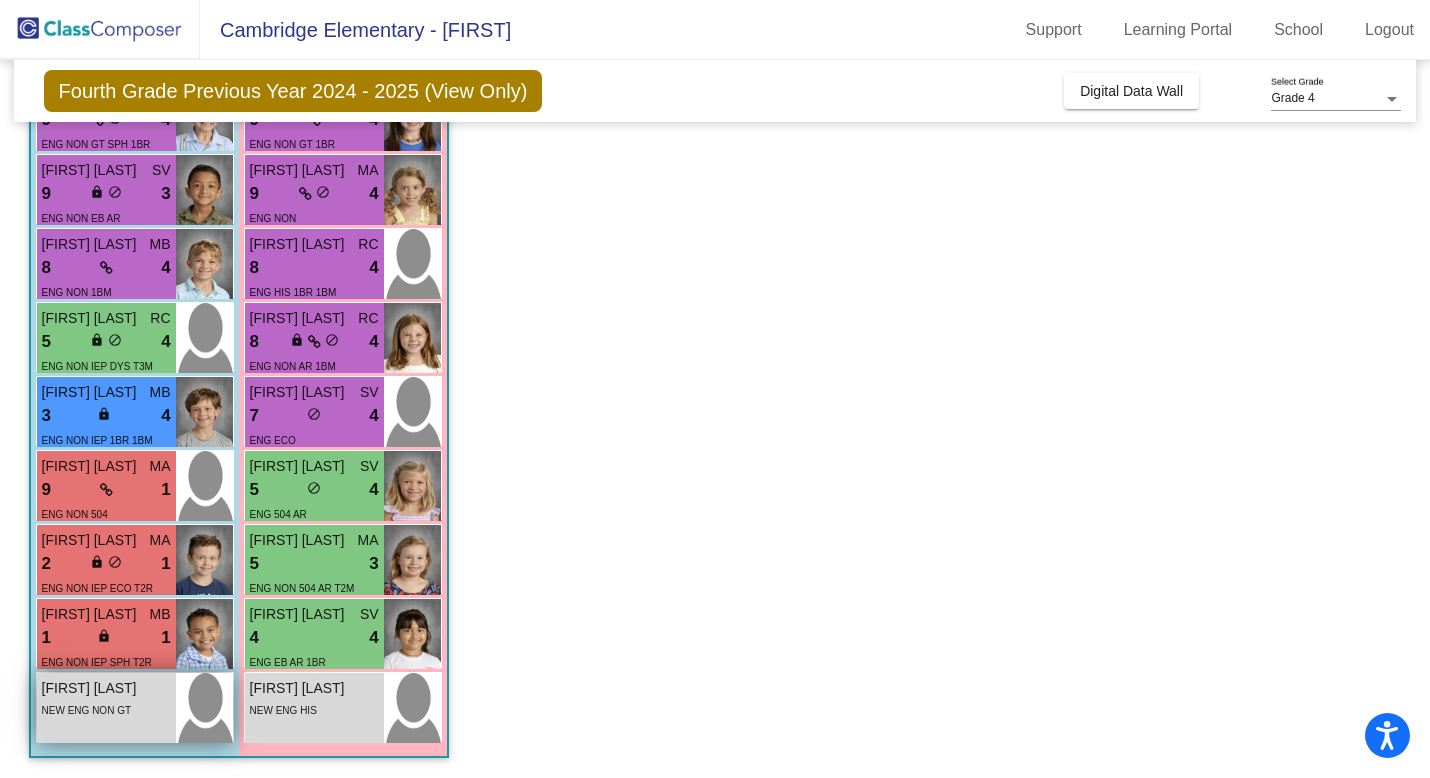 click on "Malcolm Van Dijk lock do_not_disturb_alt NEW ENG NON GT" at bounding box center (106, 708) 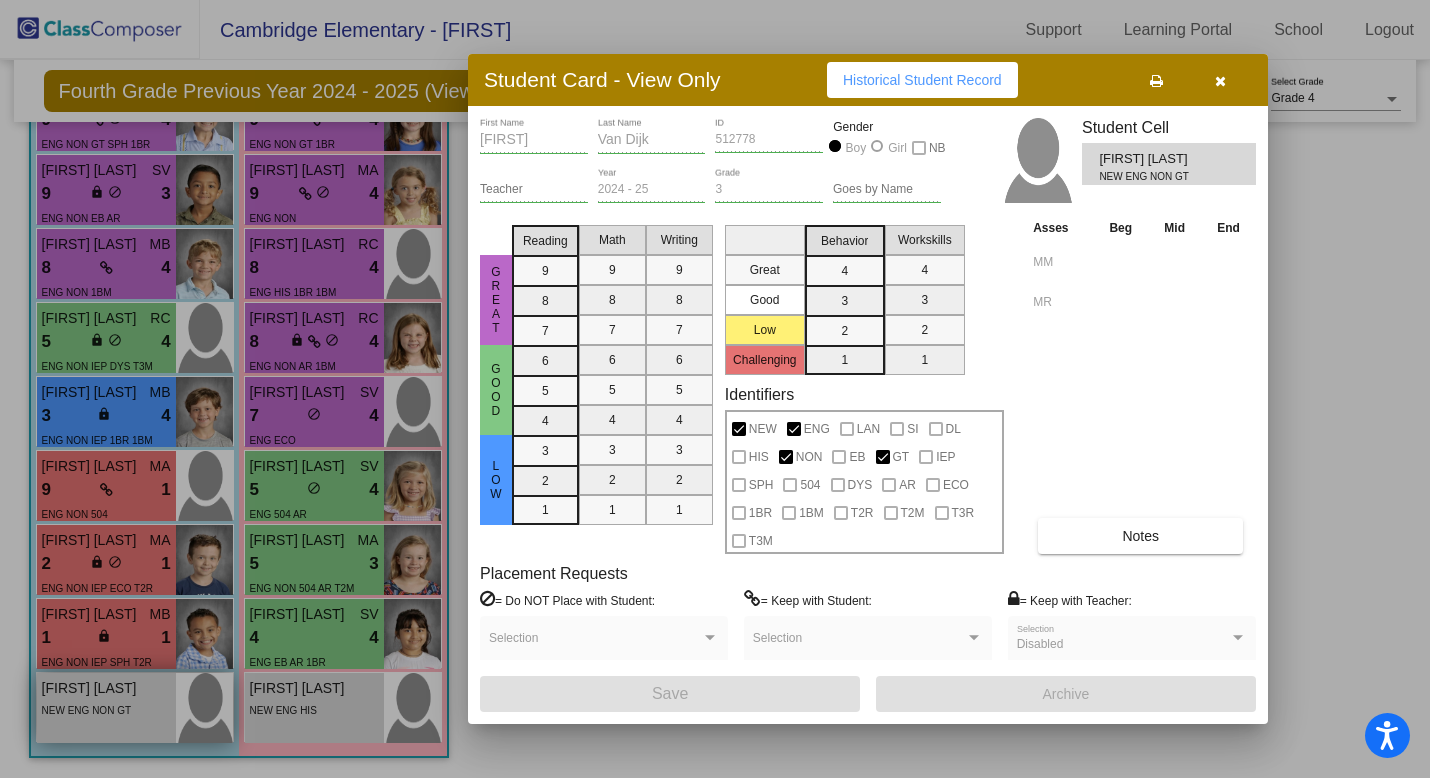 click at bounding box center (715, 389) 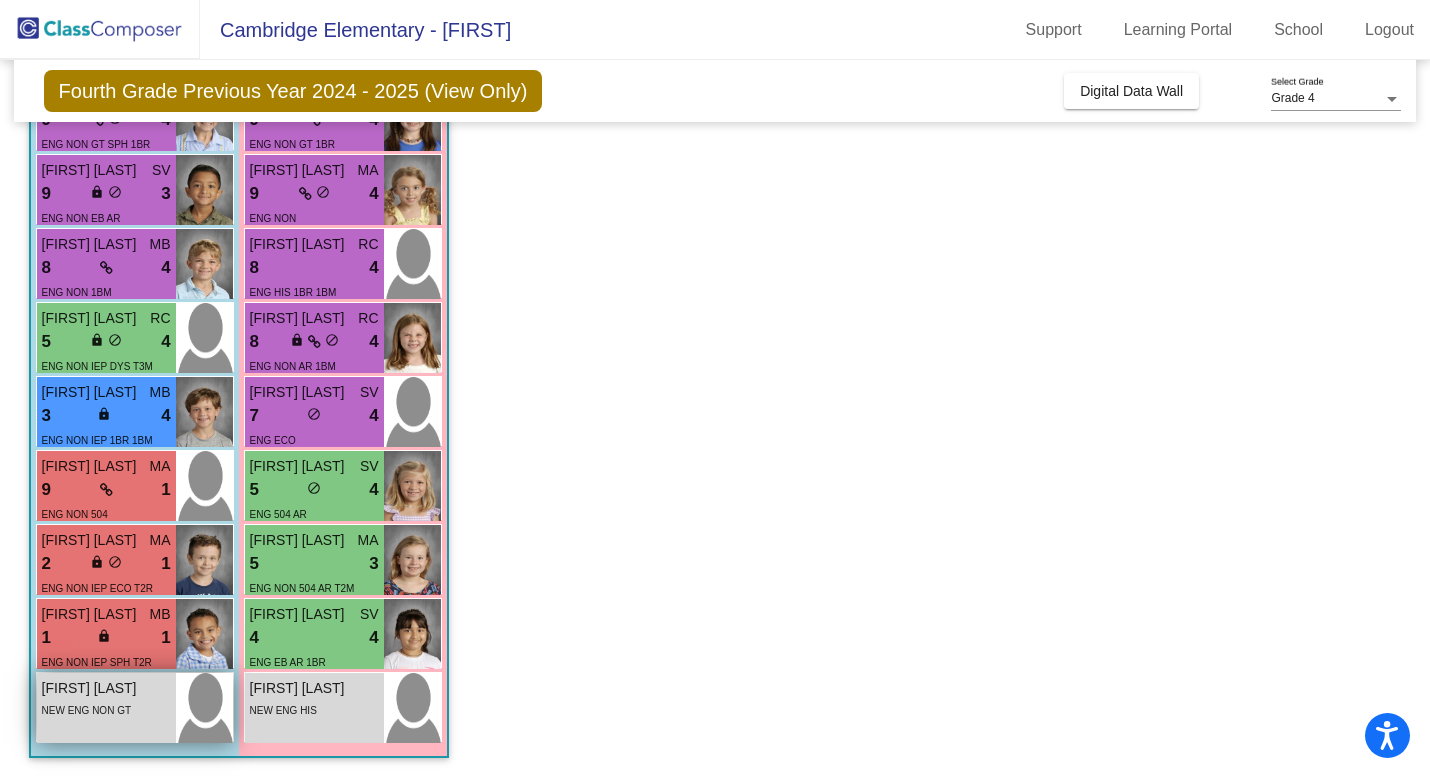 click on "NEW ENG NON GT" at bounding box center [86, 709] 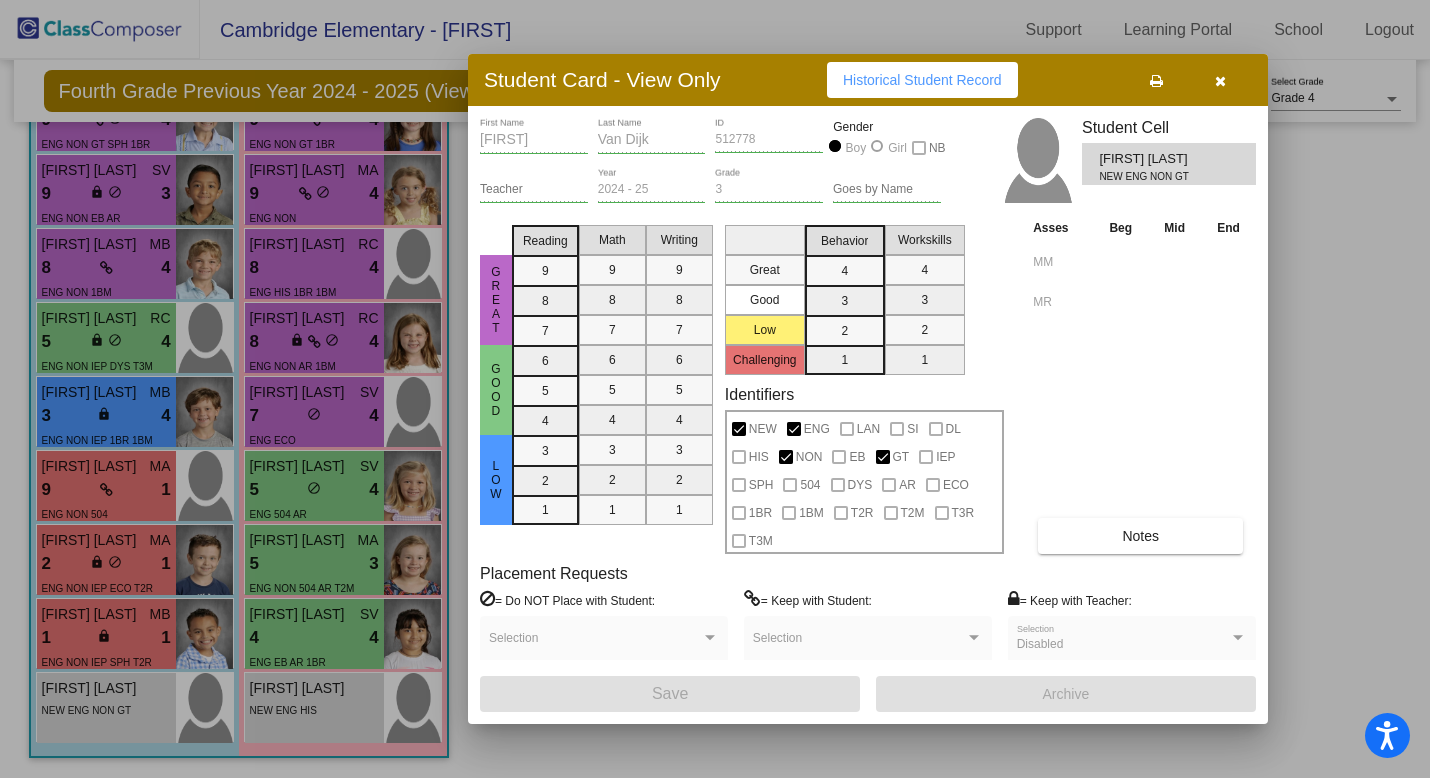 click at bounding box center [1220, 81] 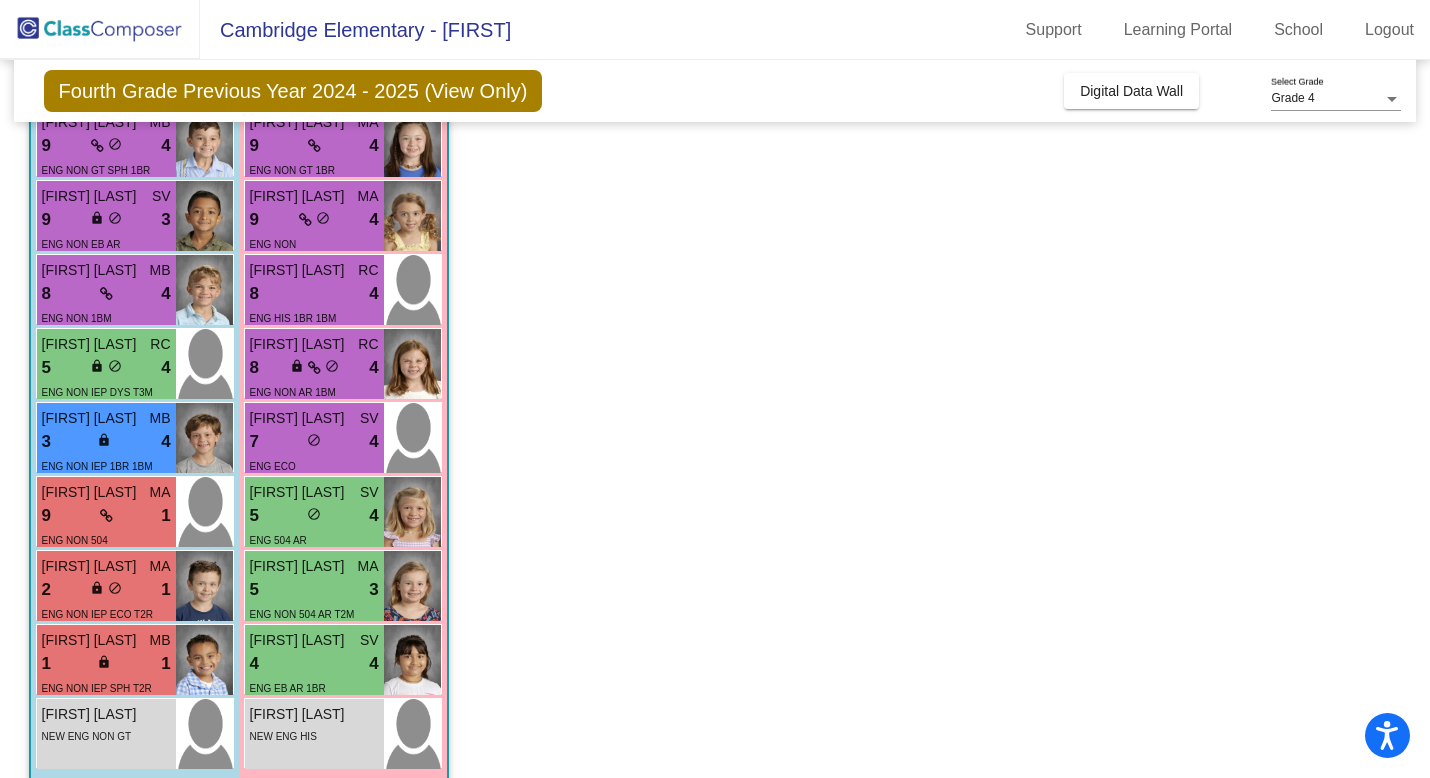 scroll, scrollTop: 218, scrollLeft: 0, axis: vertical 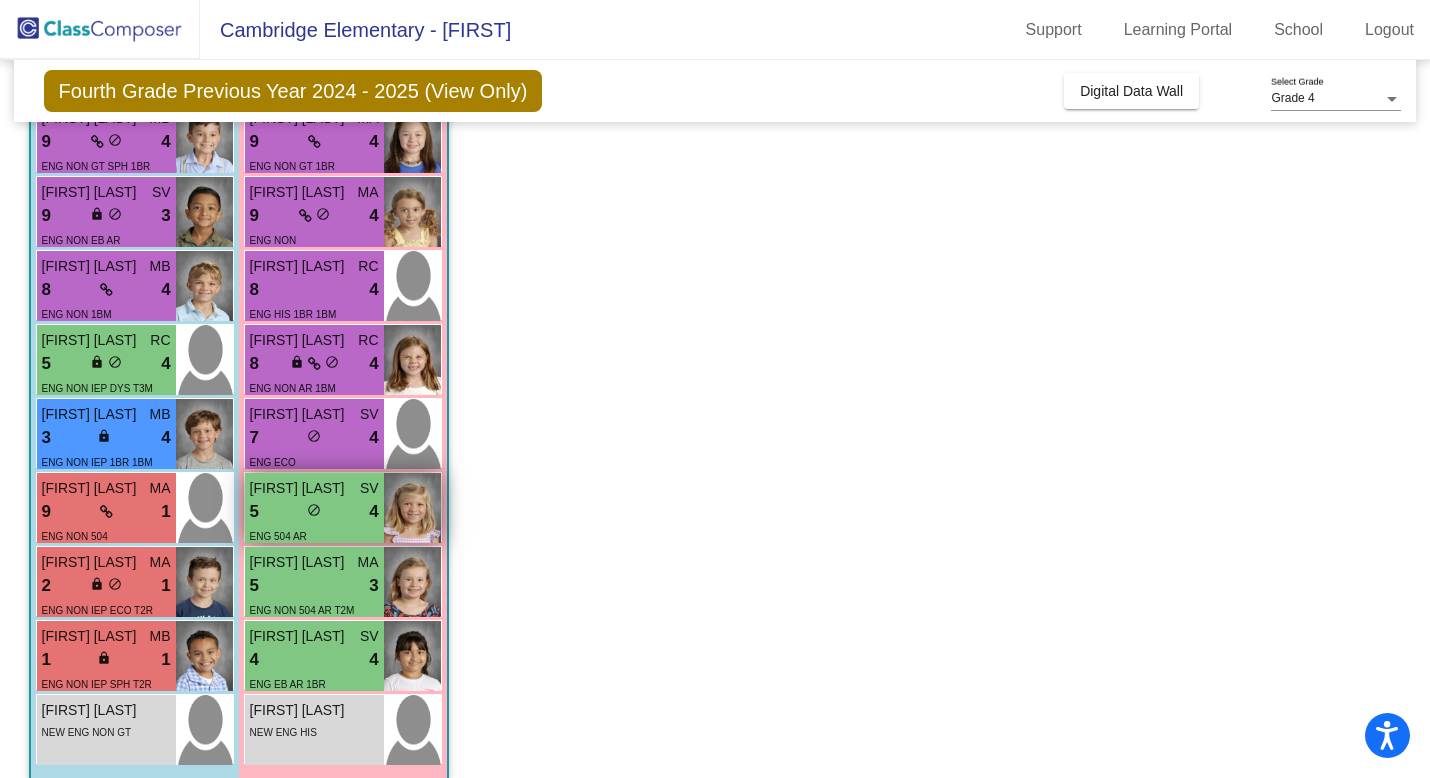 click on "Elizabeth Rogers" at bounding box center (300, 488) 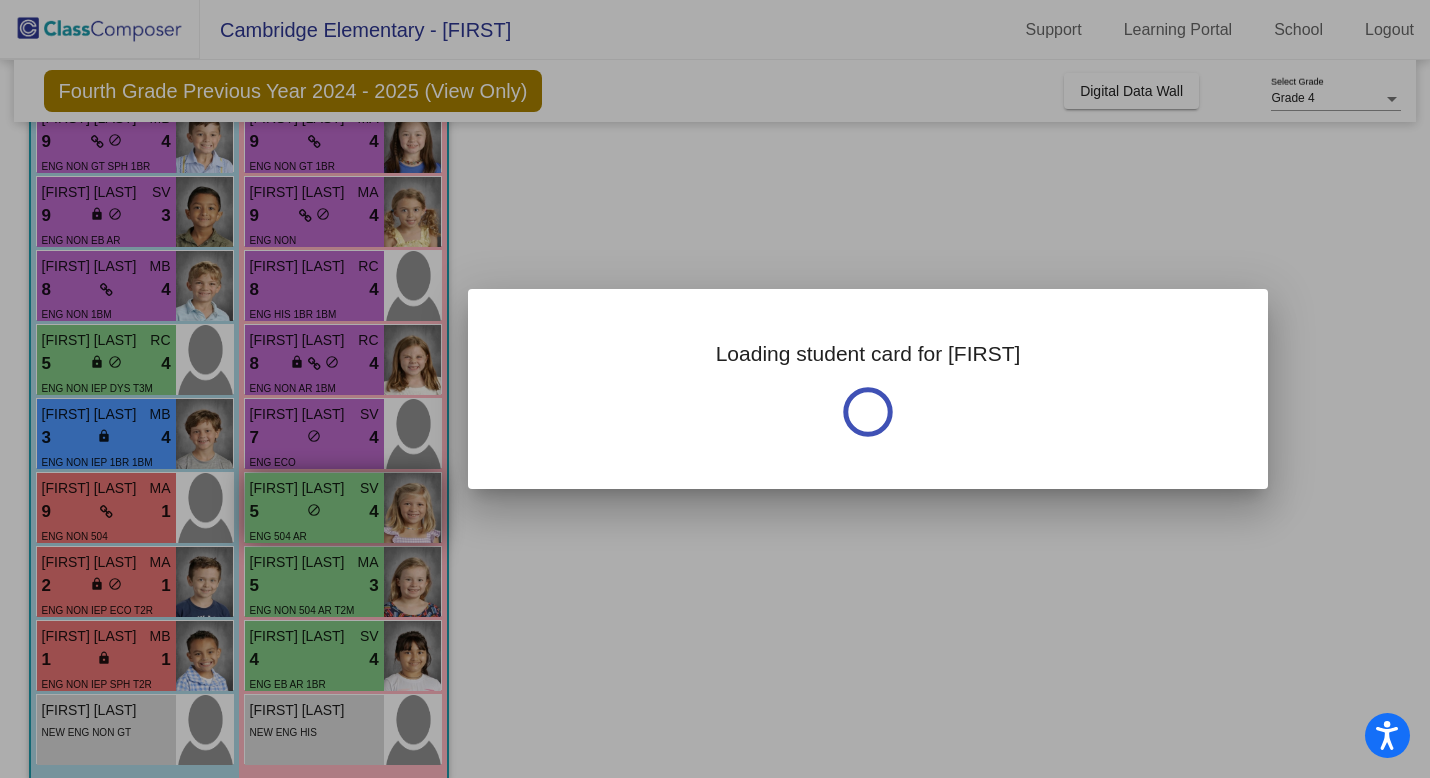 click at bounding box center [715, 389] 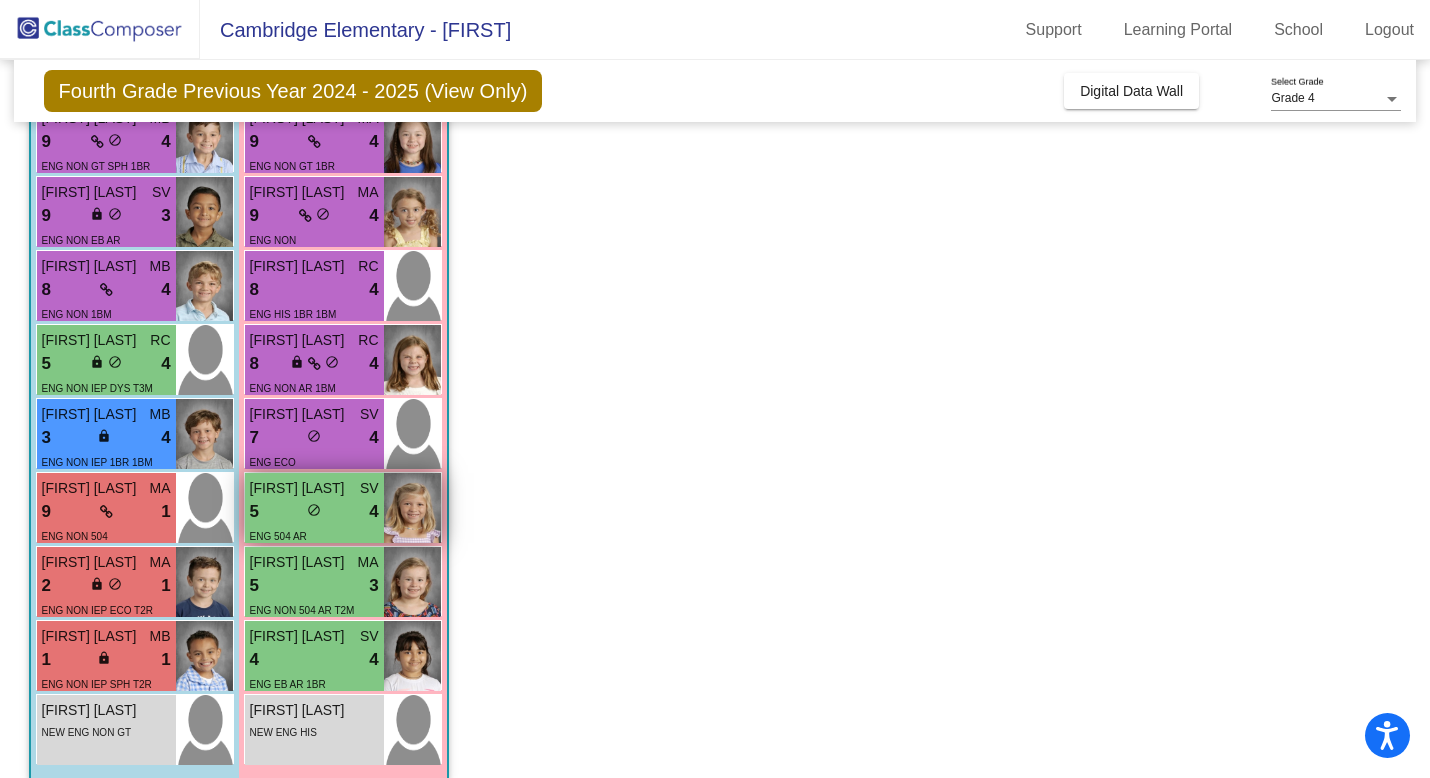 click on "Elizabeth Rogers" at bounding box center (300, 488) 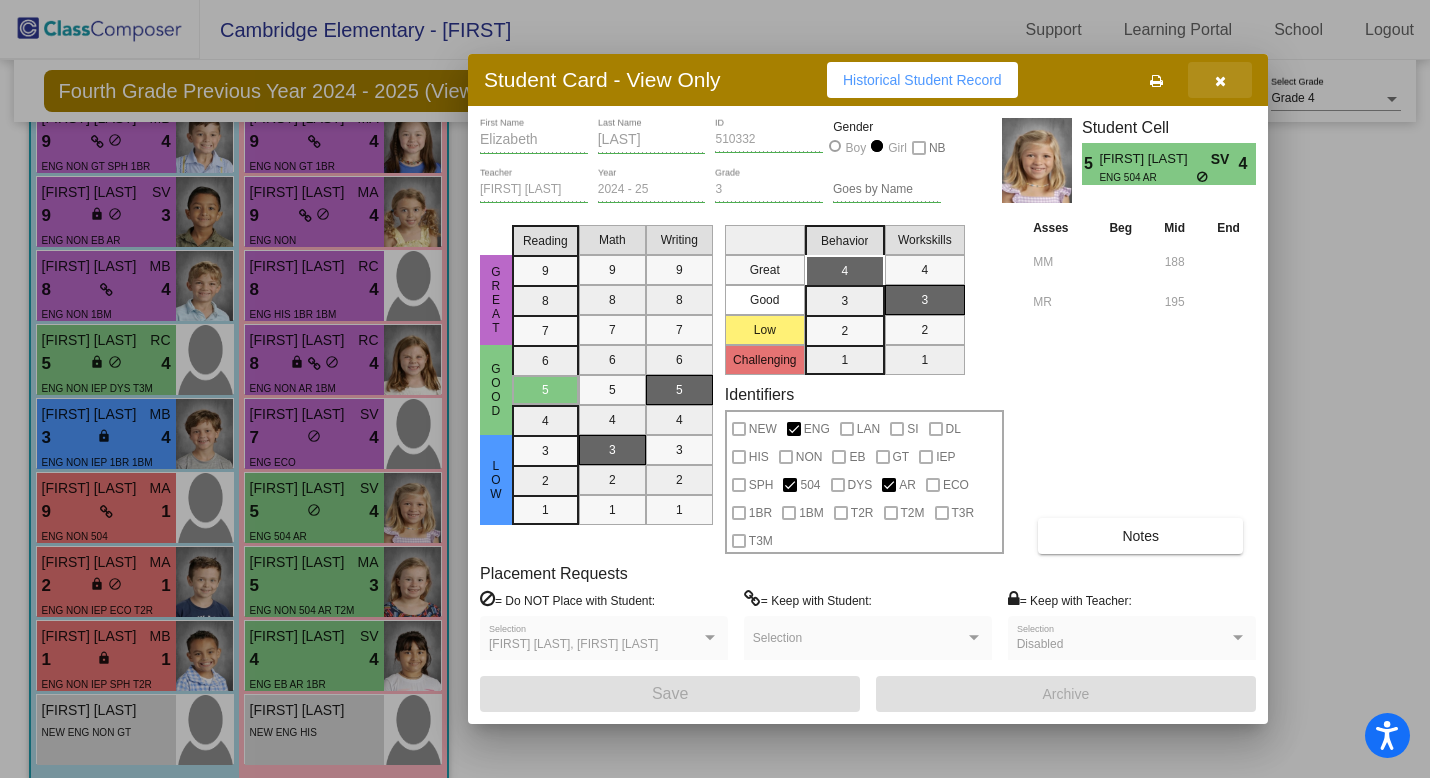 click at bounding box center [1220, 81] 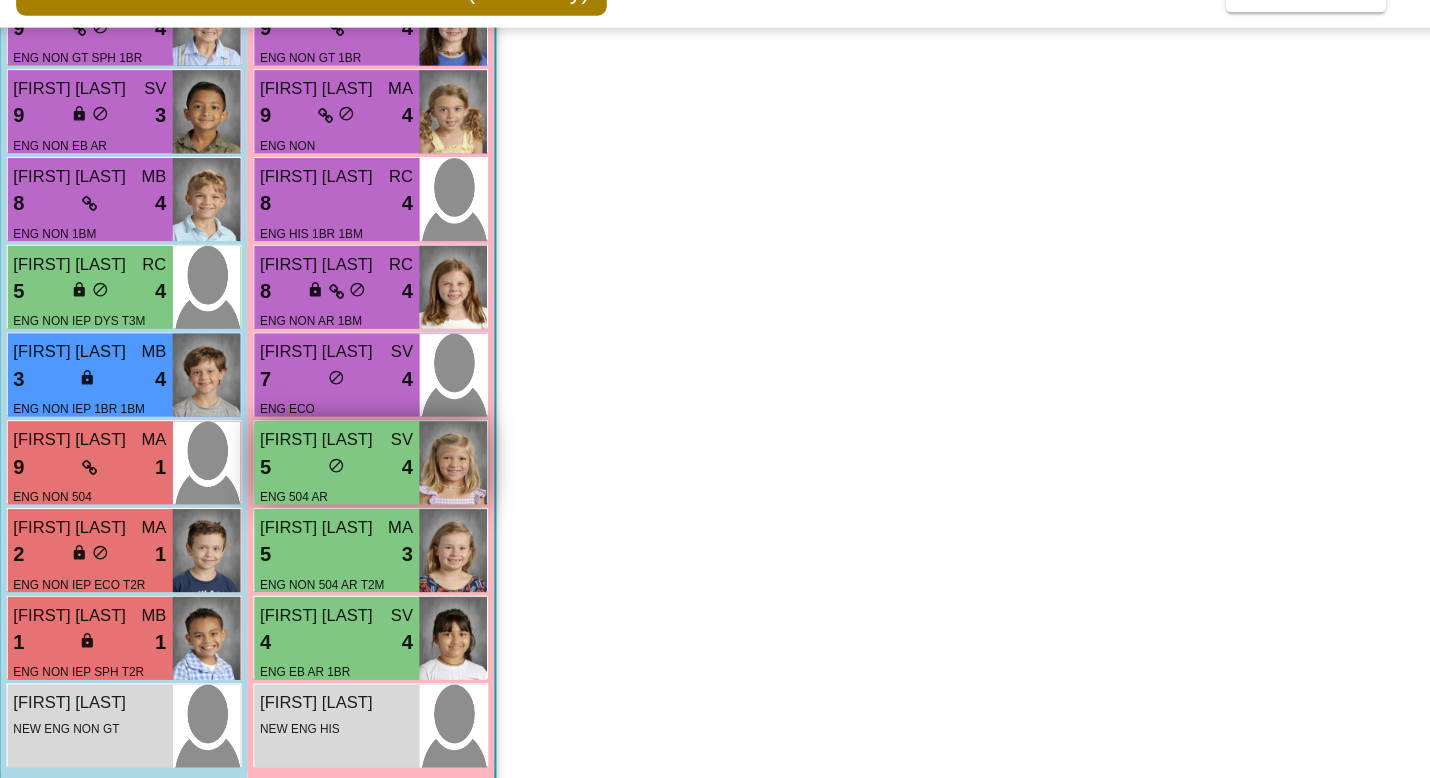 scroll, scrollTop: 240, scrollLeft: 0, axis: vertical 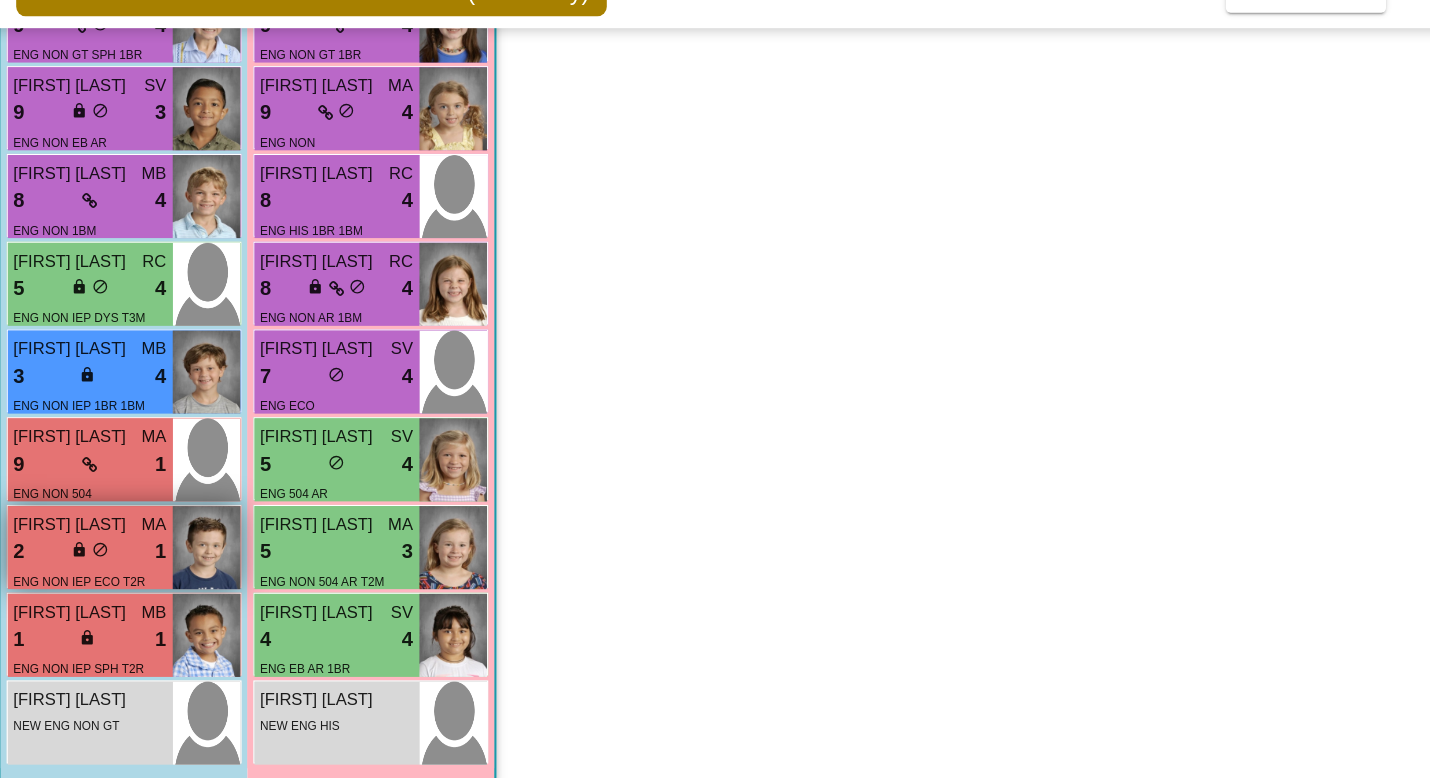 click on "Ezra Berner" at bounding box center [92, 540] 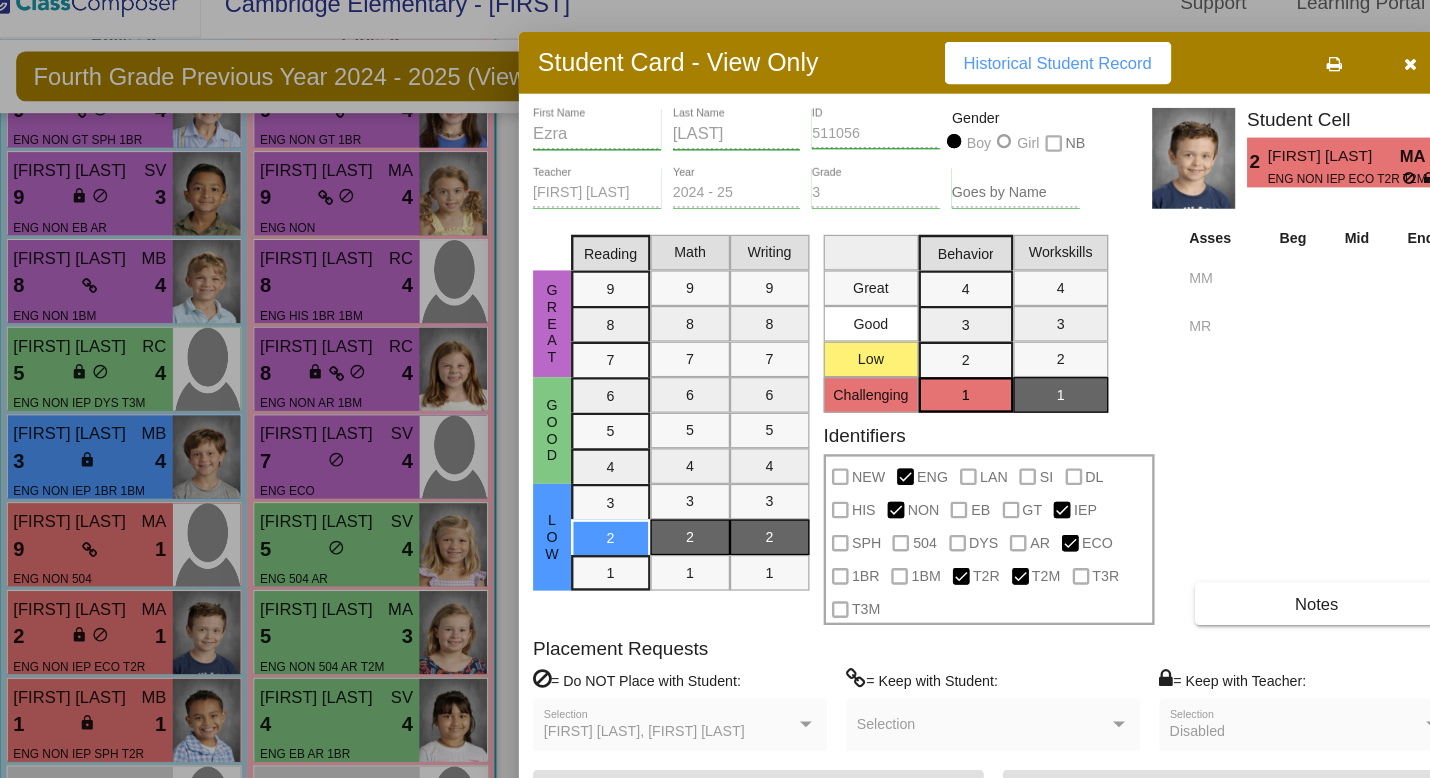 click at bounding box center [1220, 81] 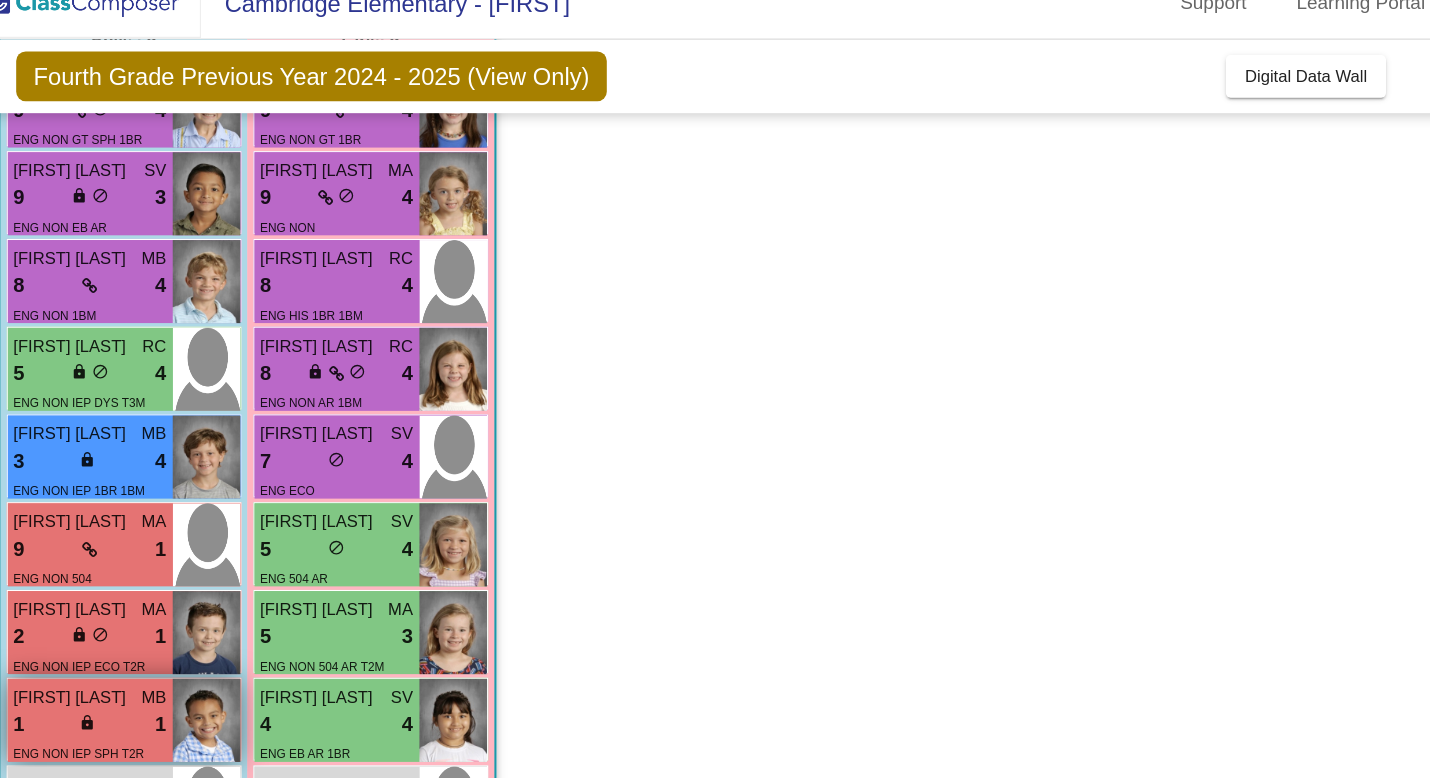 click on "1 lock do_not_disturb_alt 1" at bounding box center (106, 638) 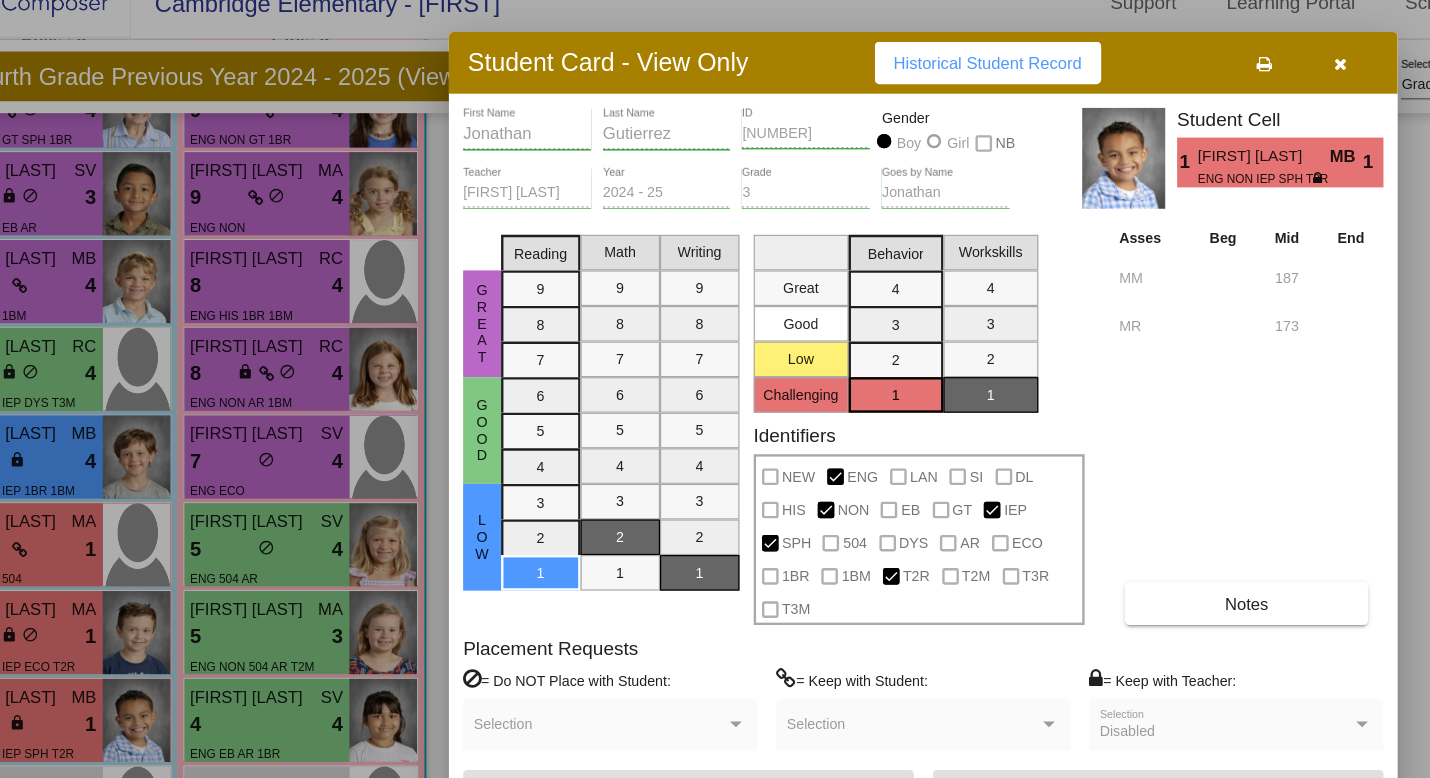 click at bounding box center (1220, 81) 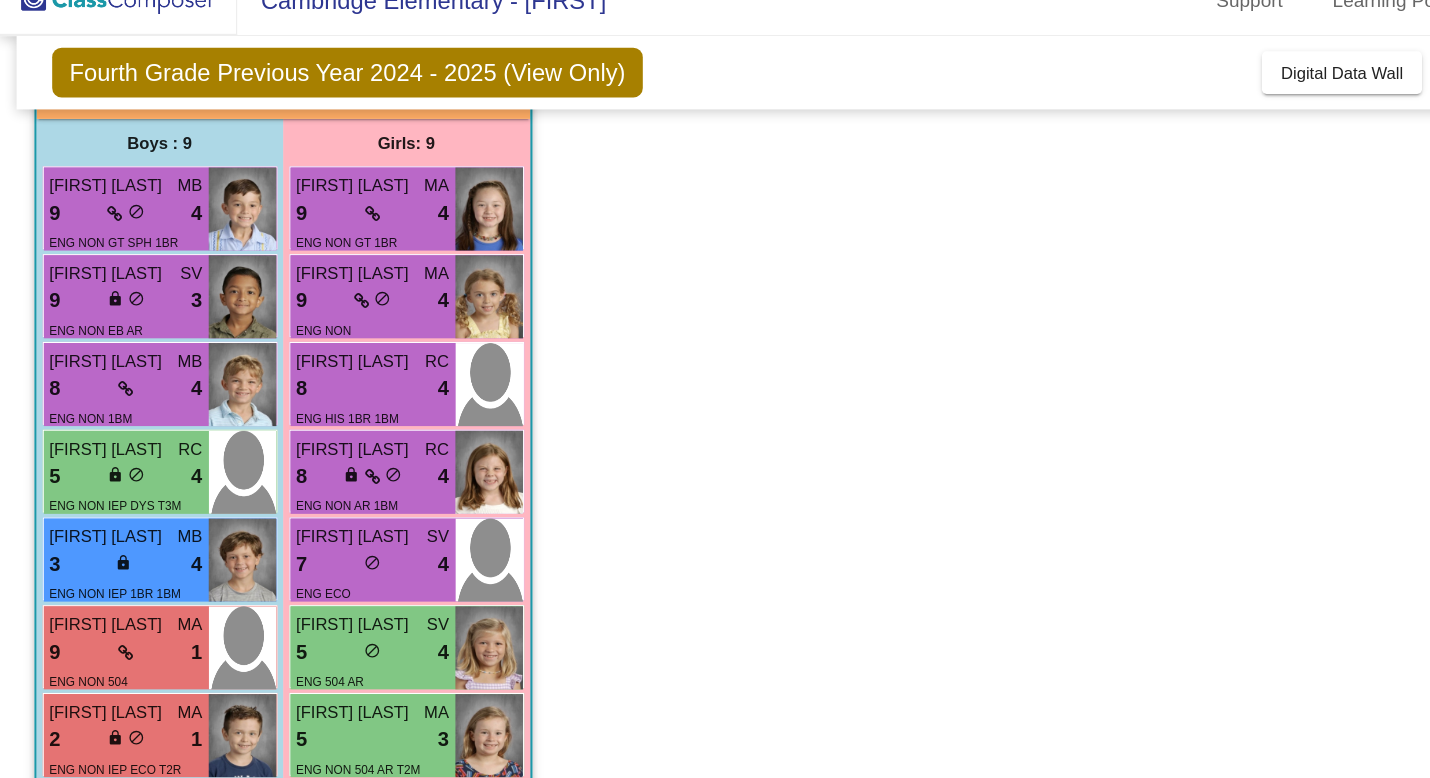 scroll, scrollTop: 155, scrollLeft: 0, axis: vertical 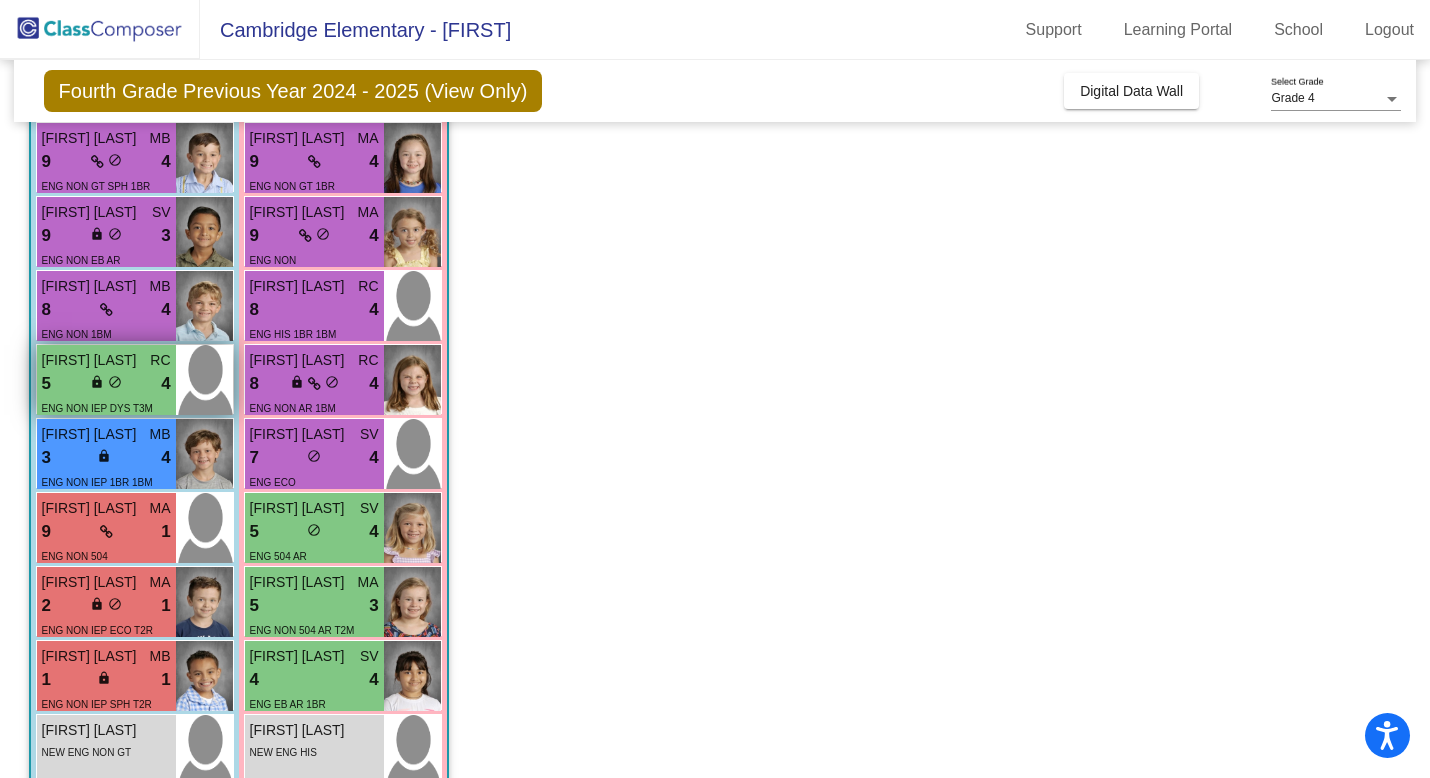 click on "Jackson Hubbard" at bounding box center [92, 360] 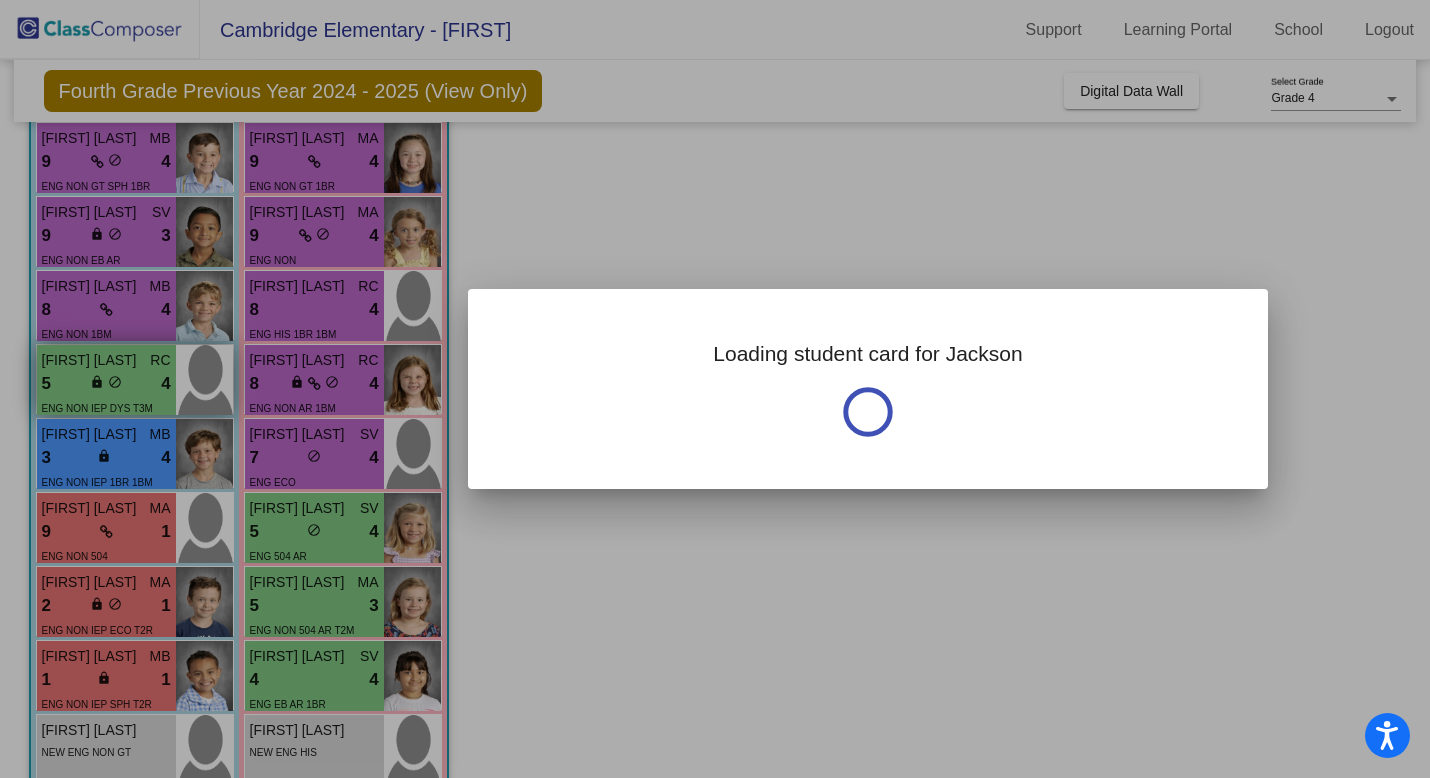 click at bounding box center [715, 389] 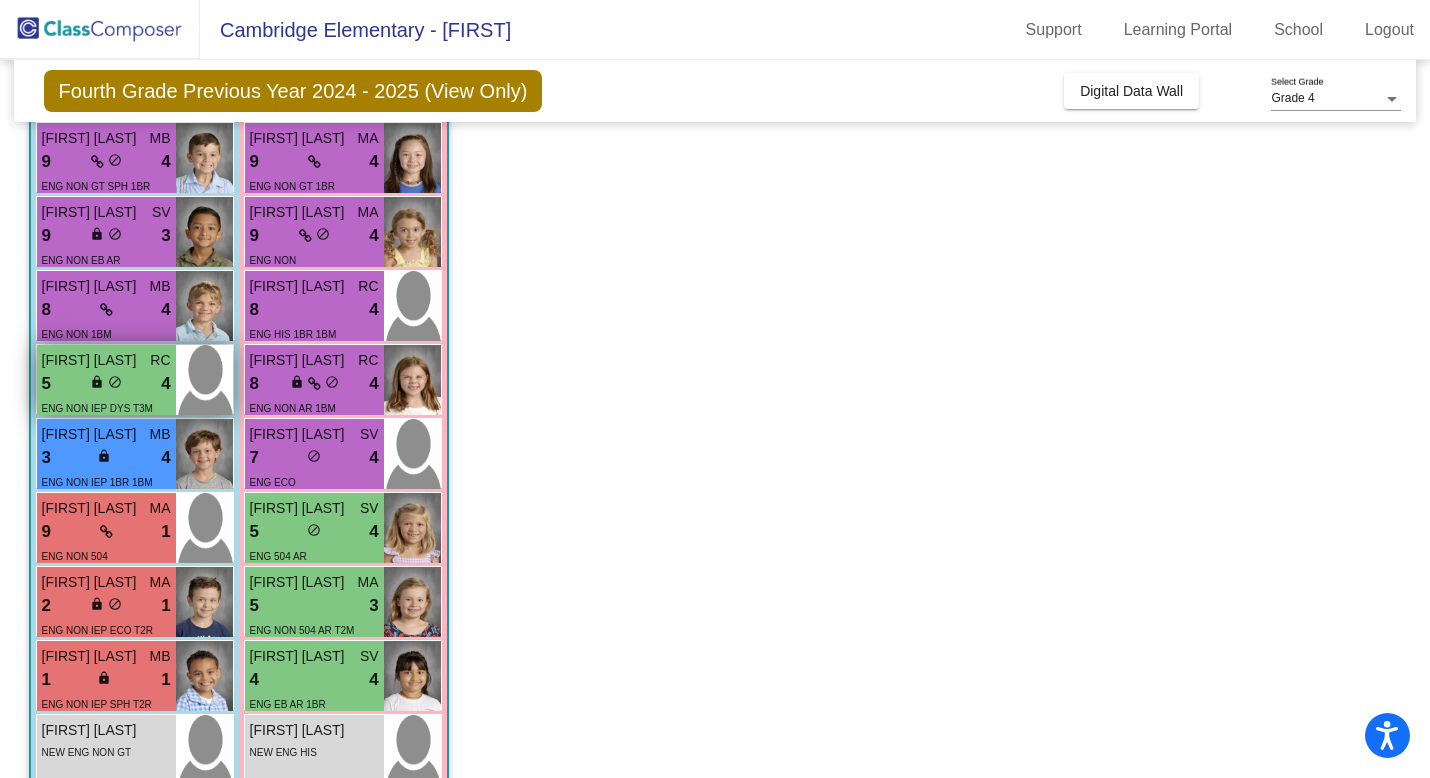 click on "Jackson Hubbard" at bounding box center [92, 360] 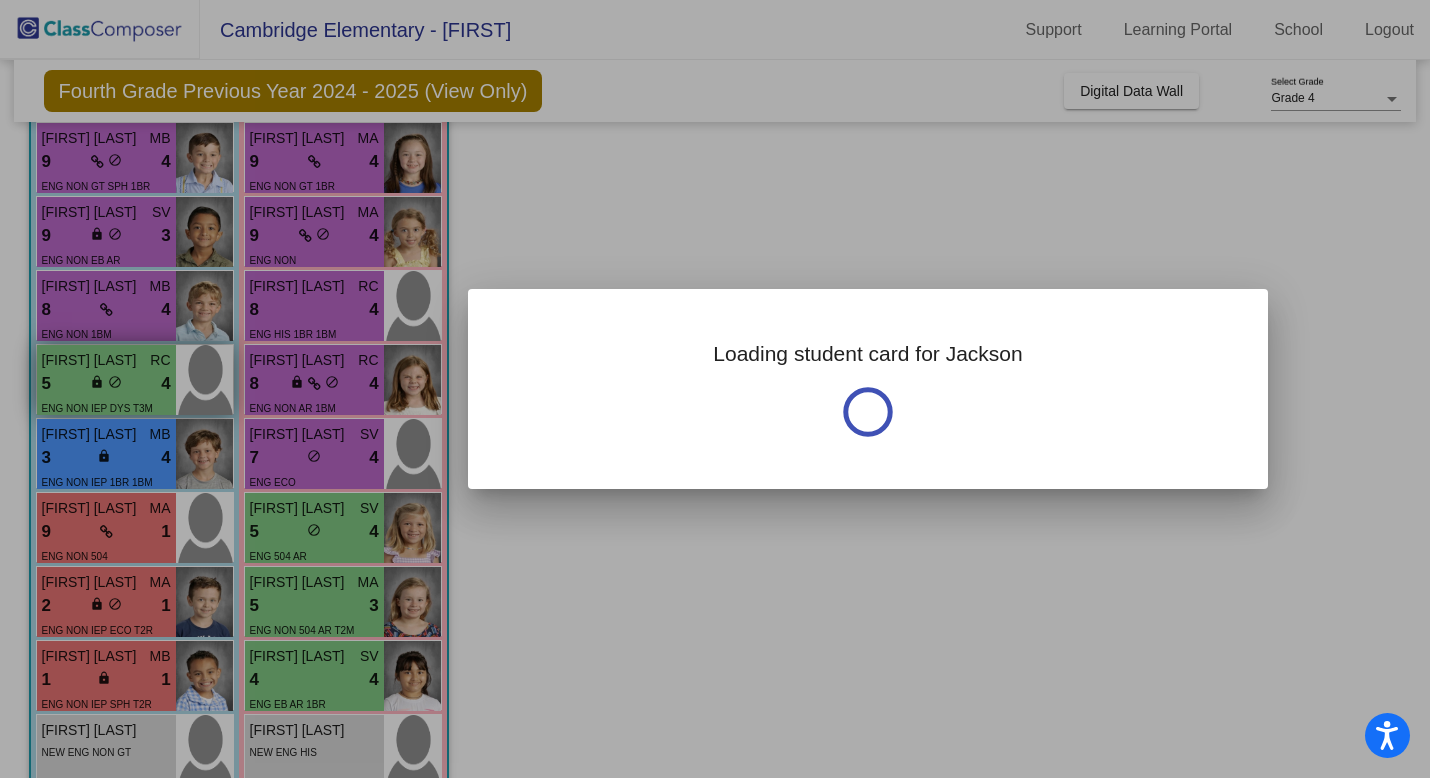 click at bounding box center [715, 389] 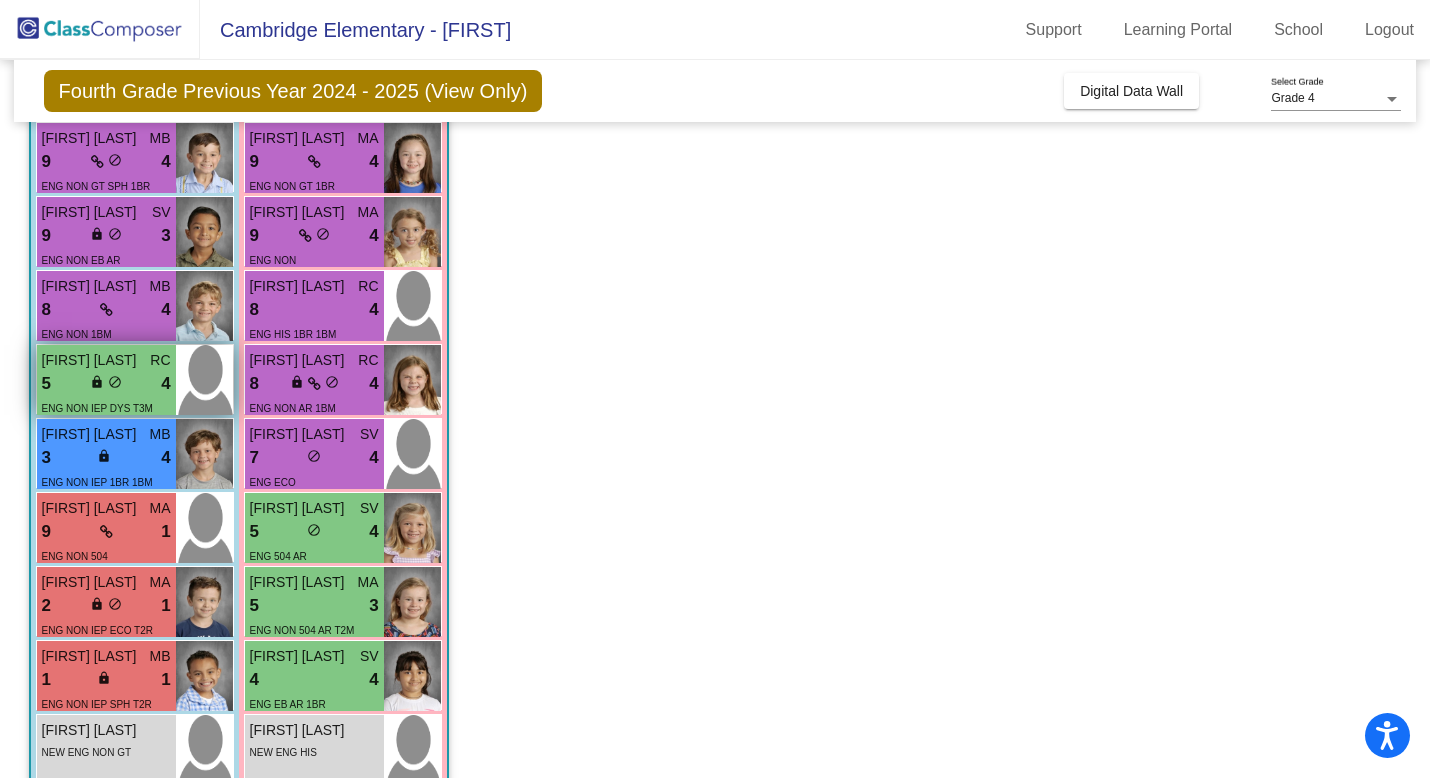 click on "Jackson Hubbard" at bounding box center (92, 360) 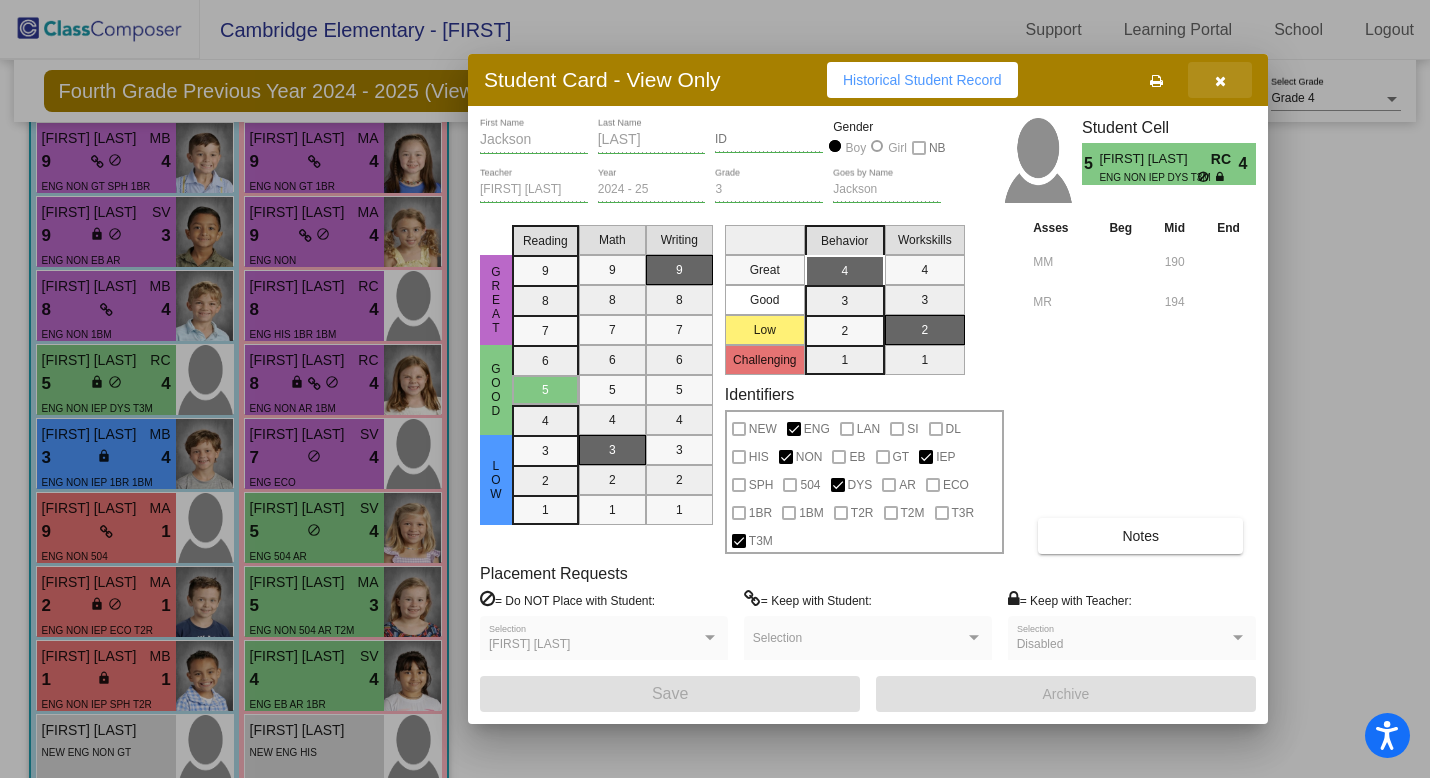 click at bounding box center (1220, 81) 